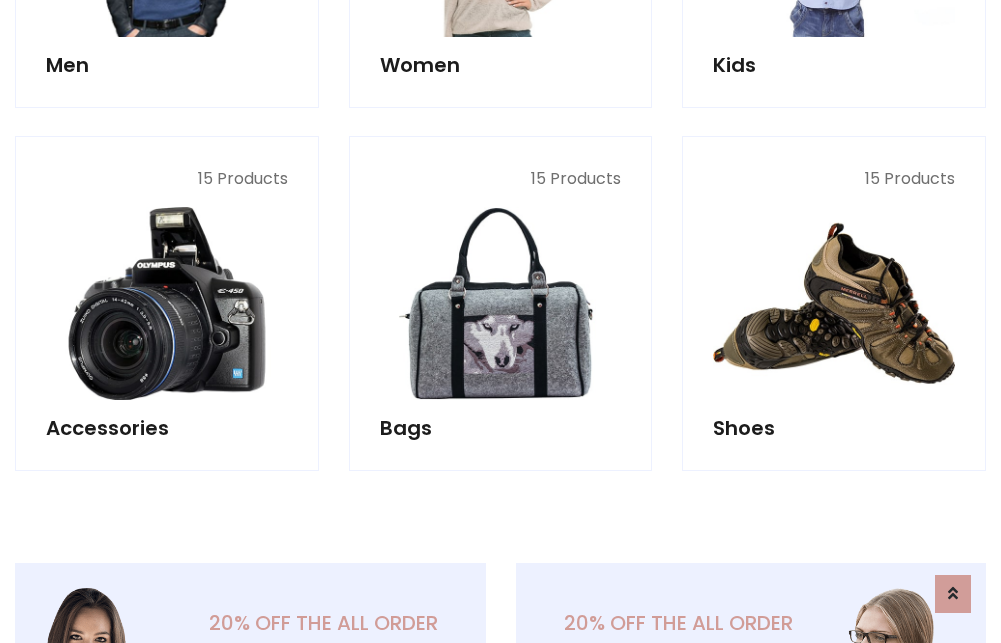 scroll, scrollTop: 853, scrollLeft: 0, axis: vertical 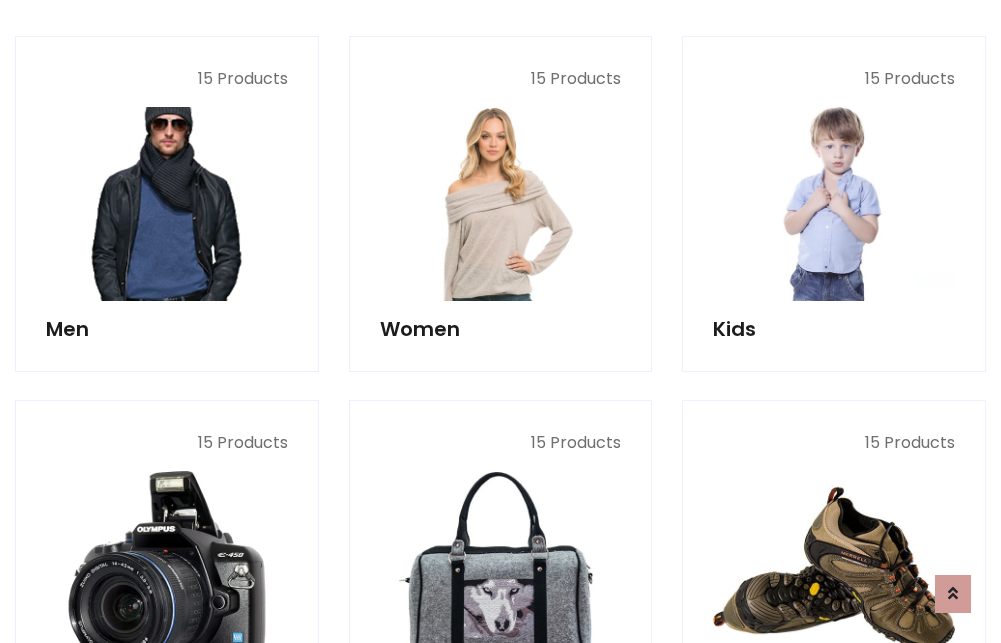 click at bounding box center (167, 204) 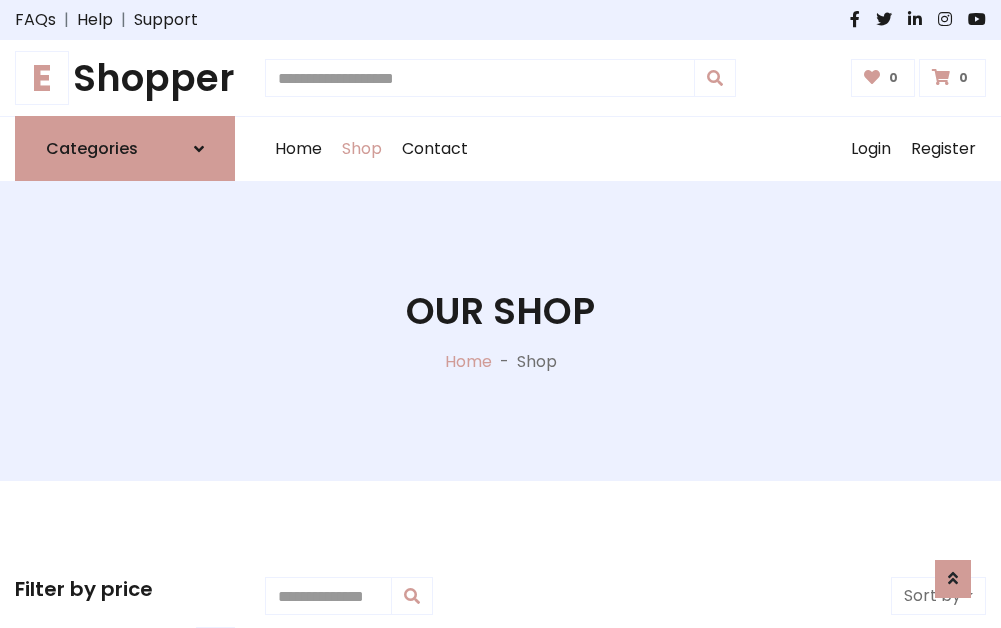 scroll, scrollTop: 807, scrollLeft: 0, axis: vertical 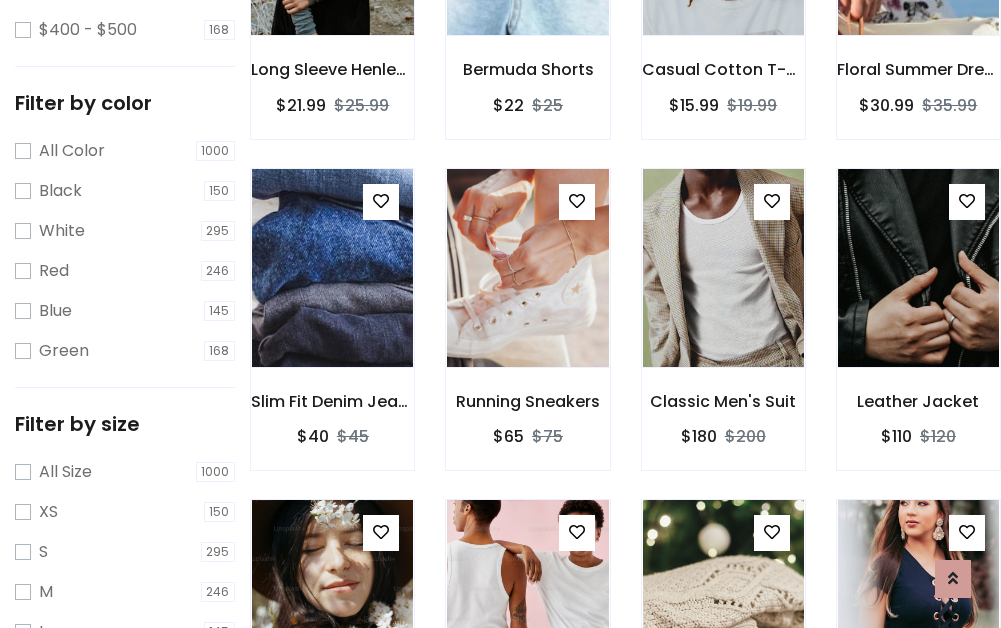 click at bounding box center [332, -64] 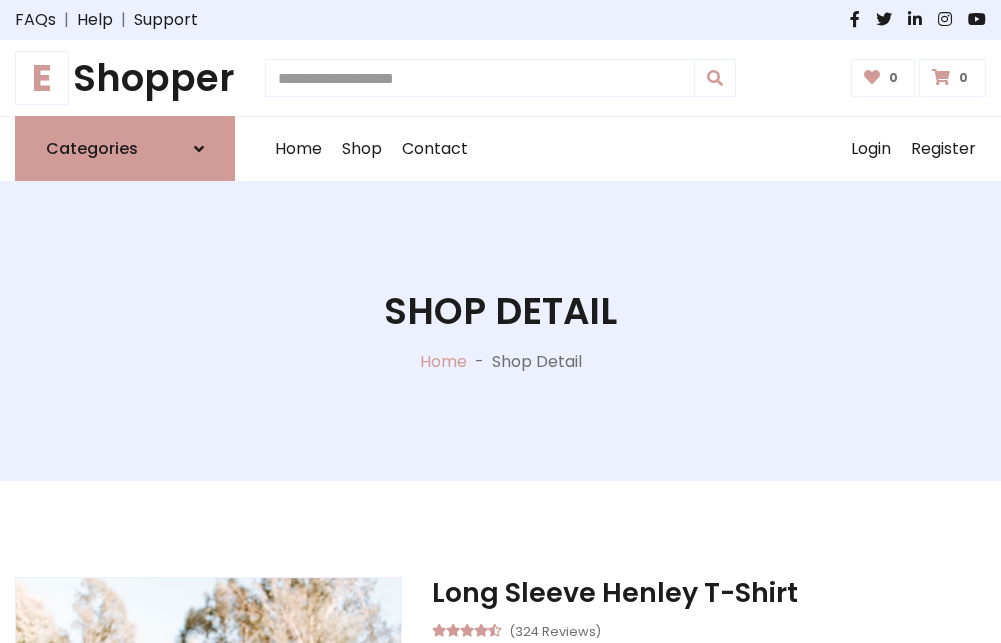 scroll, scrollTop: 0, scrollLeft: 0, axis: both 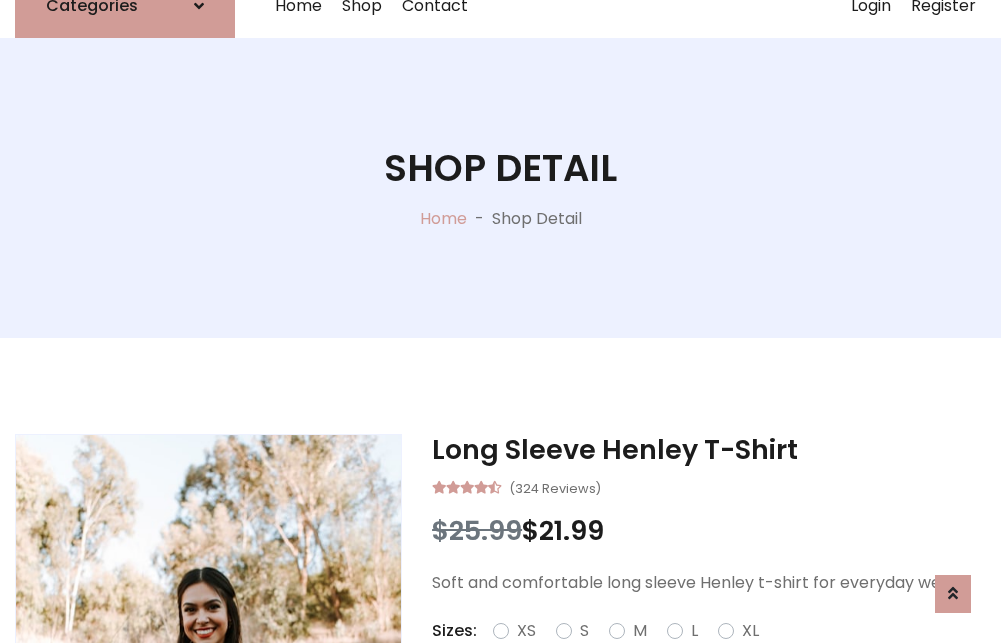 click on "Red" at bounding box center (722, 655) 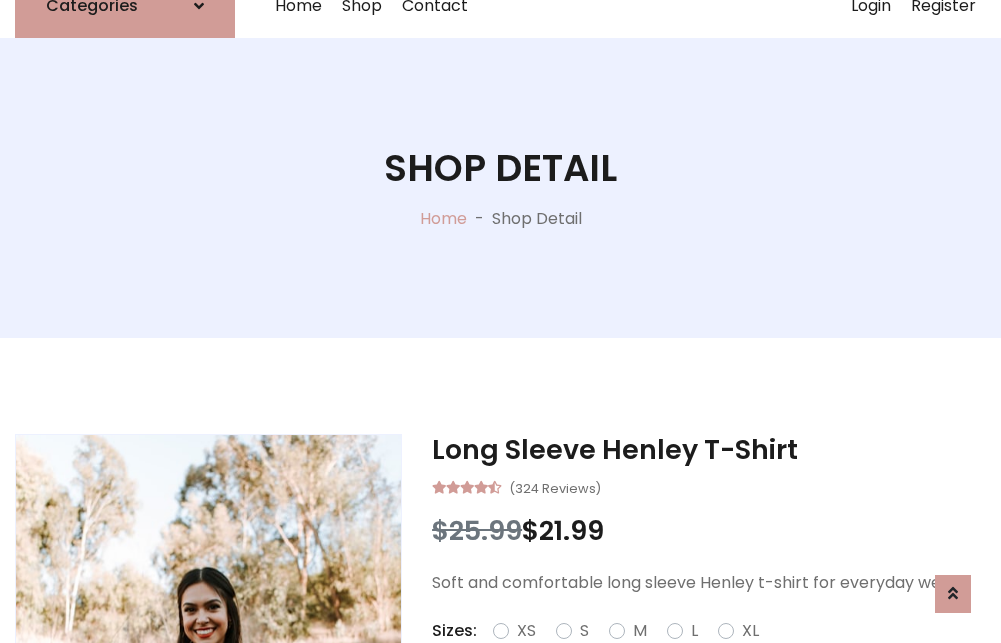 scroll, scrollTop: 167, scrollLeft: 0, axis: vertical 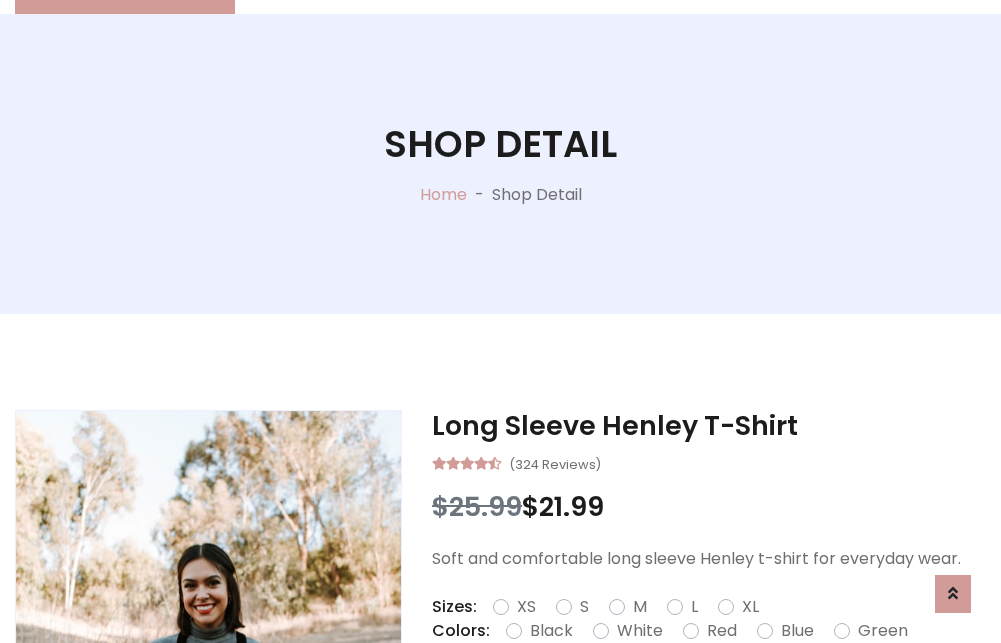 click on "Add To Cart" at bounding box center (653, 694) 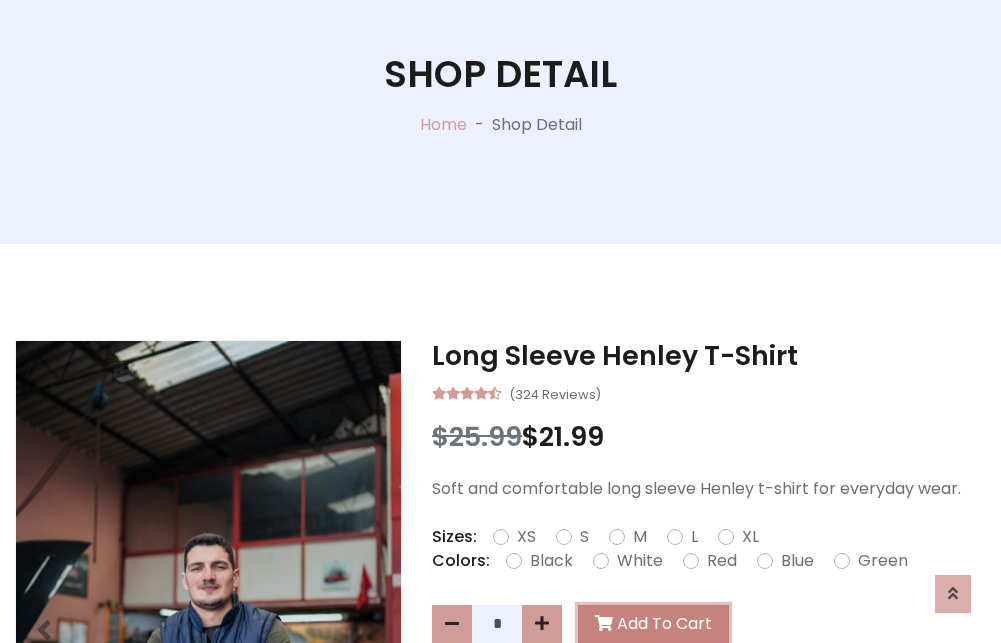 scroll, scrollTop: 0, scrollLeft: 0, axis: both 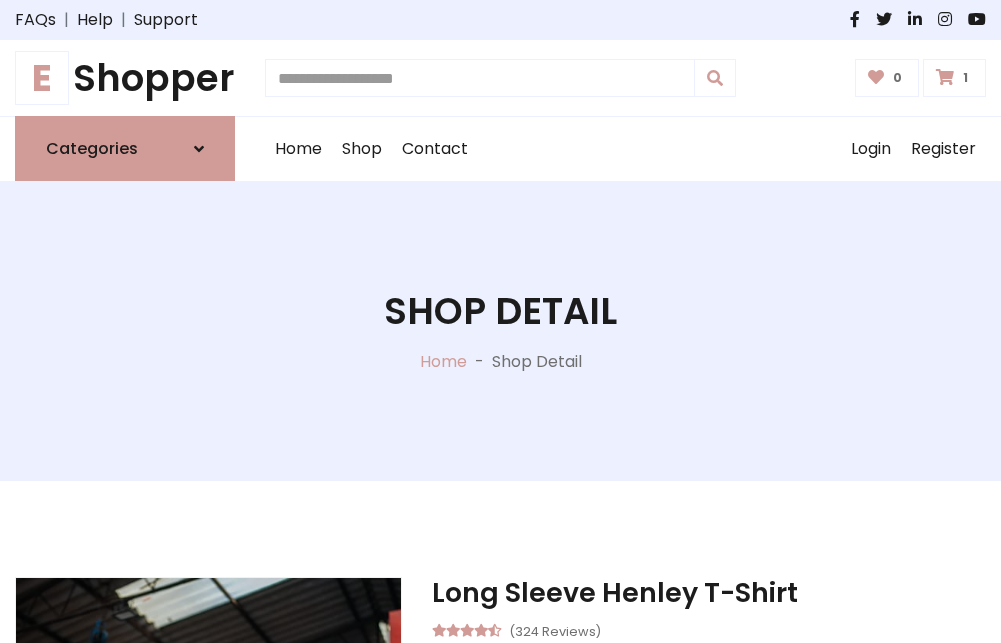 click at bounding box center (945, 77) 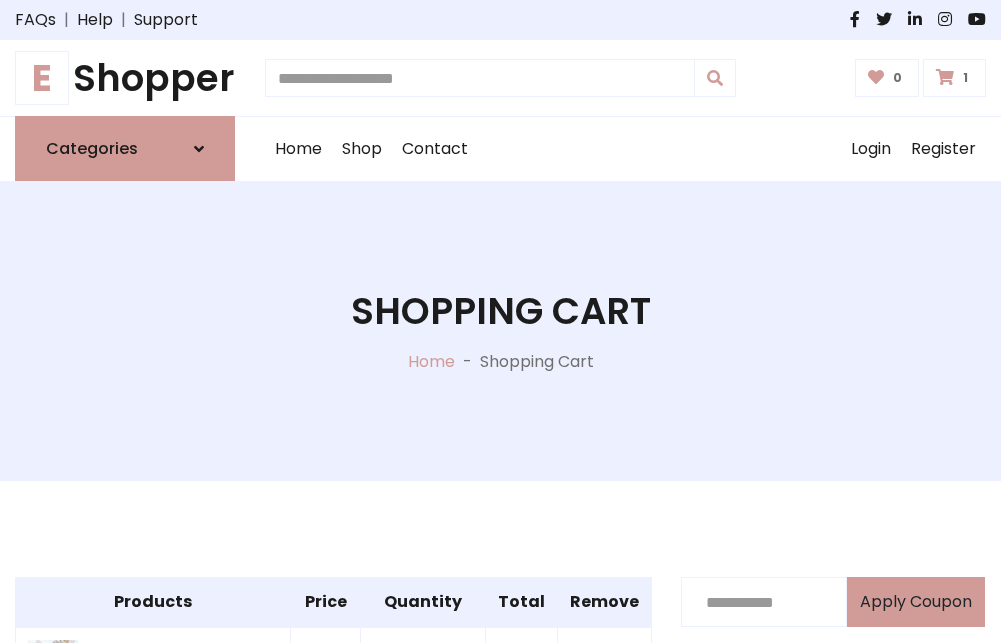 scroll, scrollTop: 474, scrollLeft: 0, axis: vertical 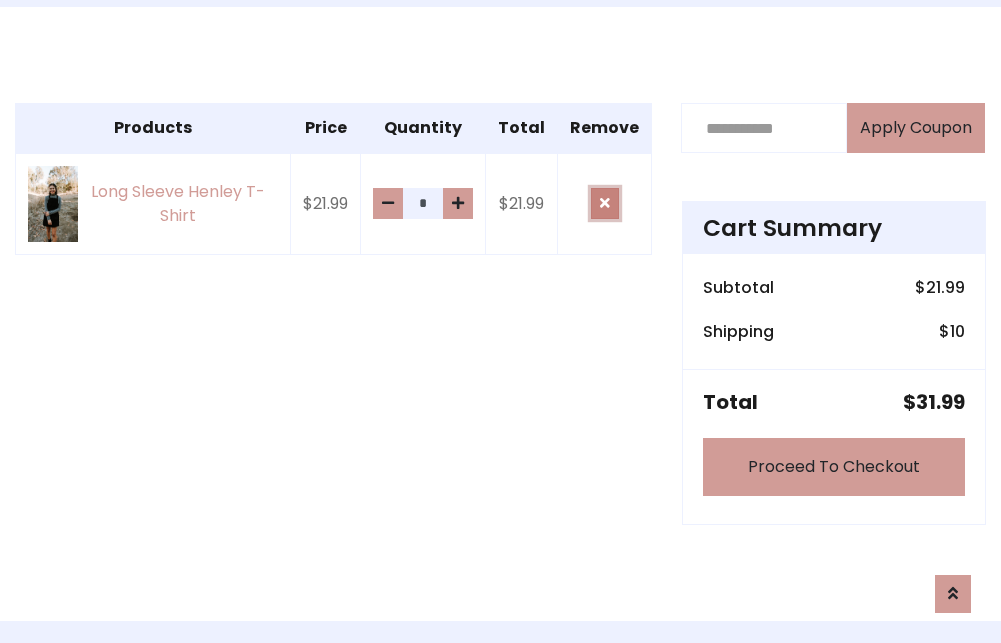 click at bounding box center [605, 203] 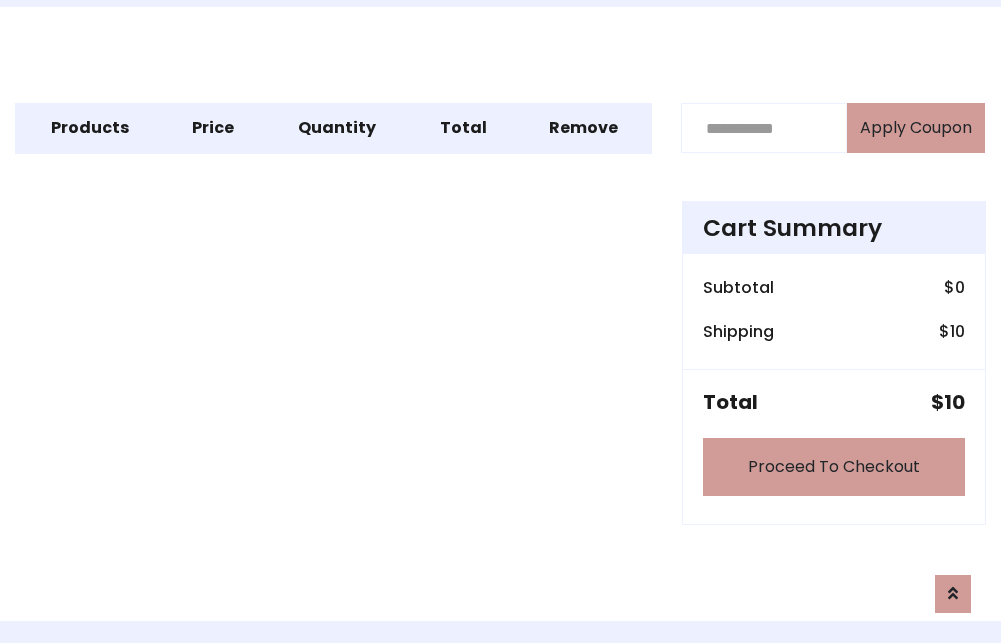scroll, scrollTop: 247, scrollLeft: 0, axis: vertical 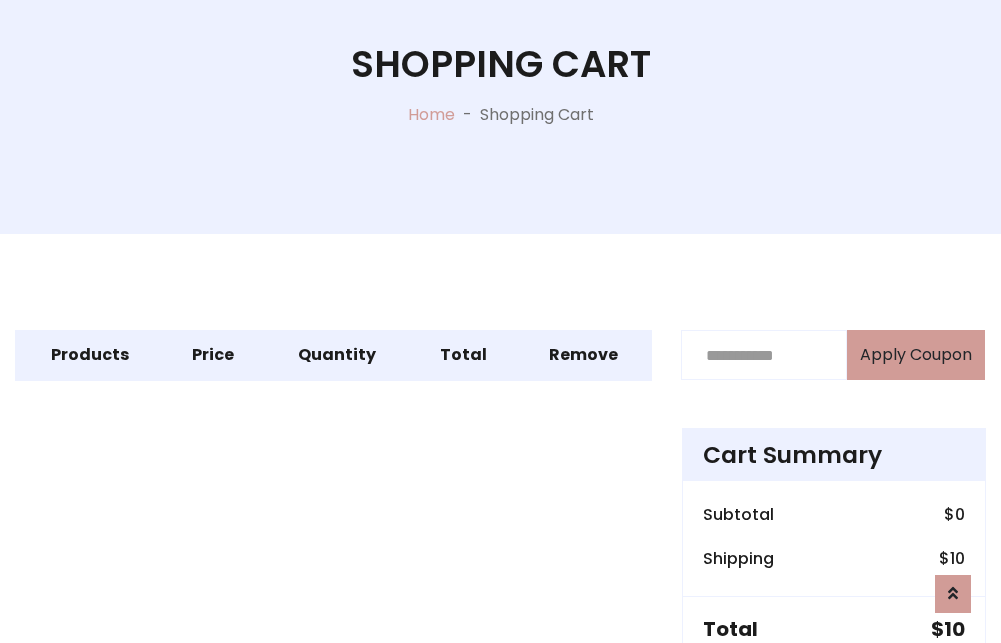 click on "Proceed To Checkout" at bounding box center [834, 694] 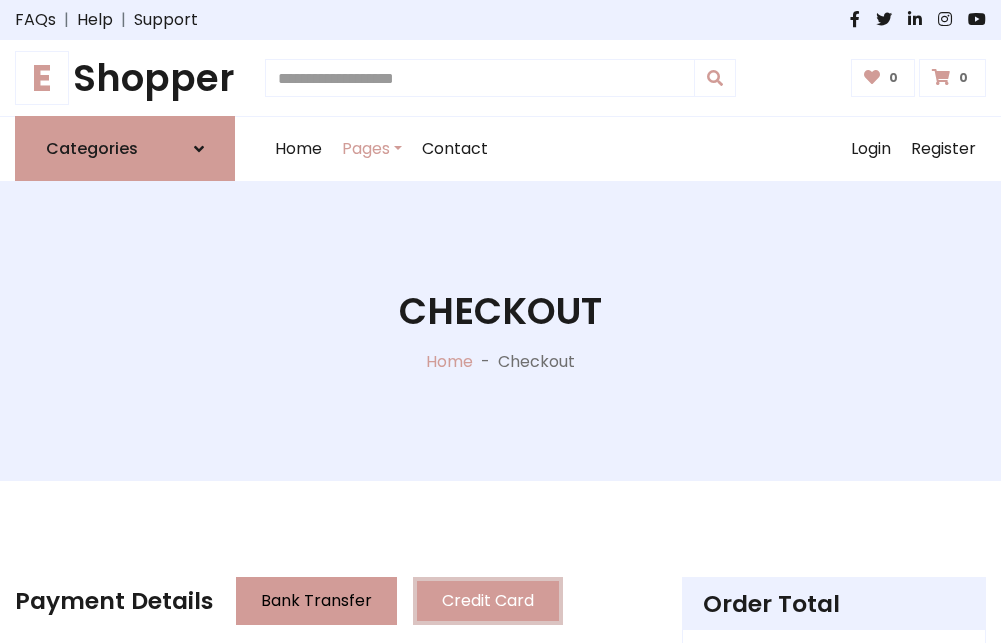 scroll, scrollTop: 137, scrollLeft: 0, axis: vertical 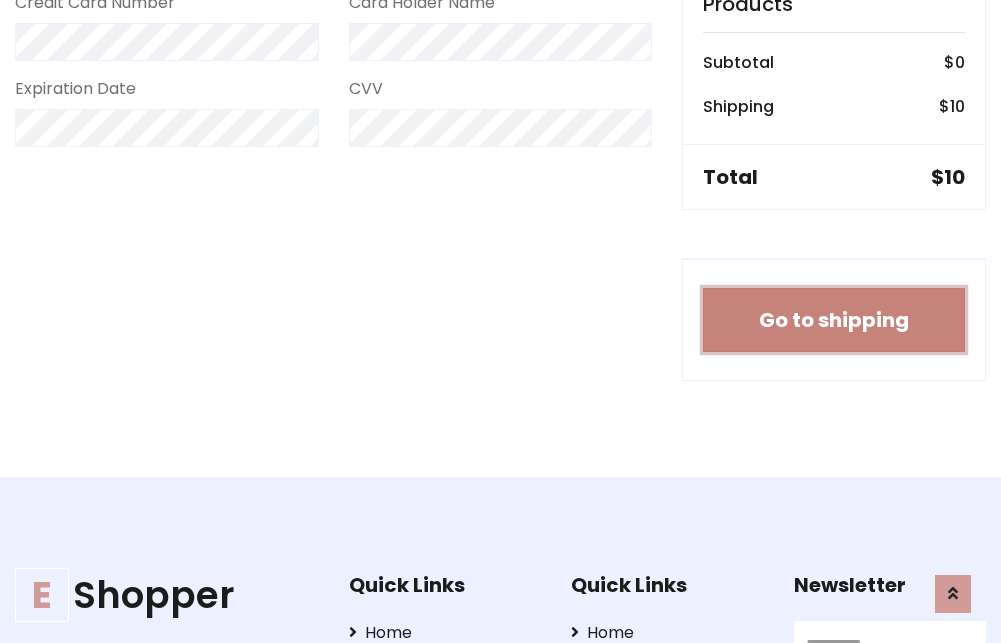 click on "Go to shipping" at bounding box center (834, 320) 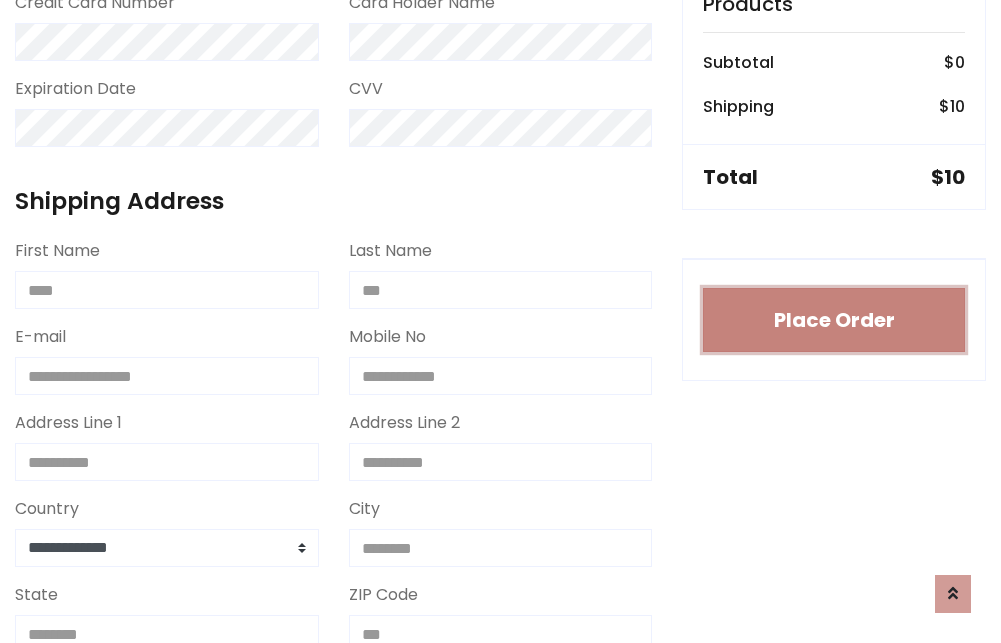 type 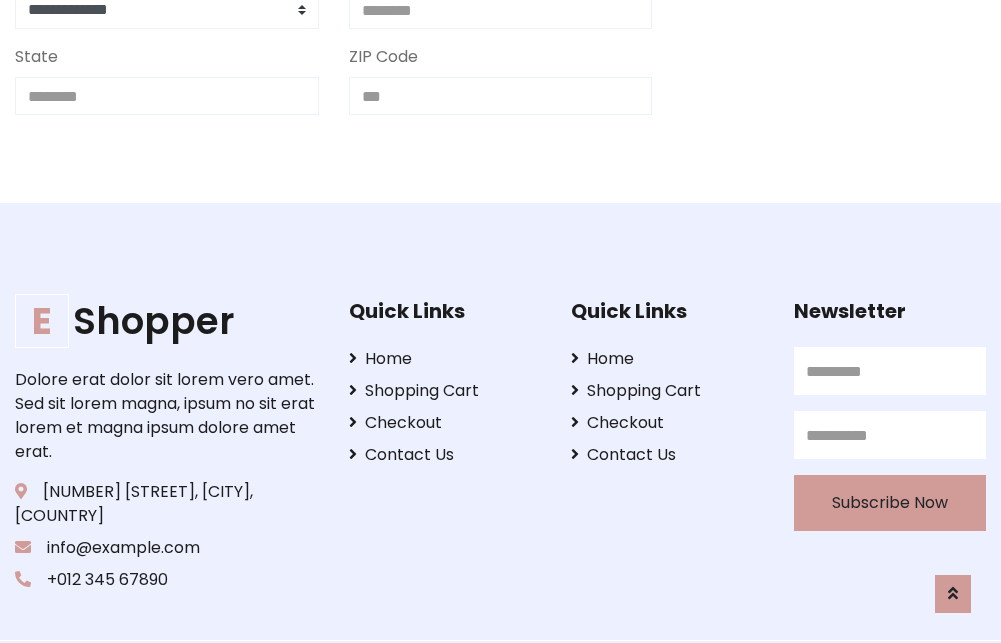 scroll, scrollTop: 713, scrollLeft: 0, axis: vertical 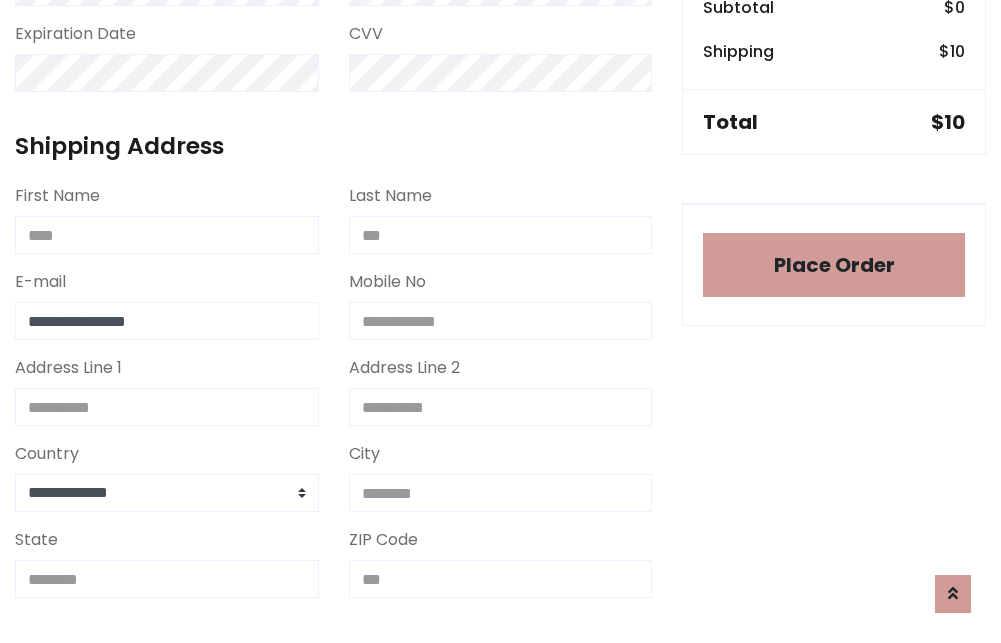type on "**********" 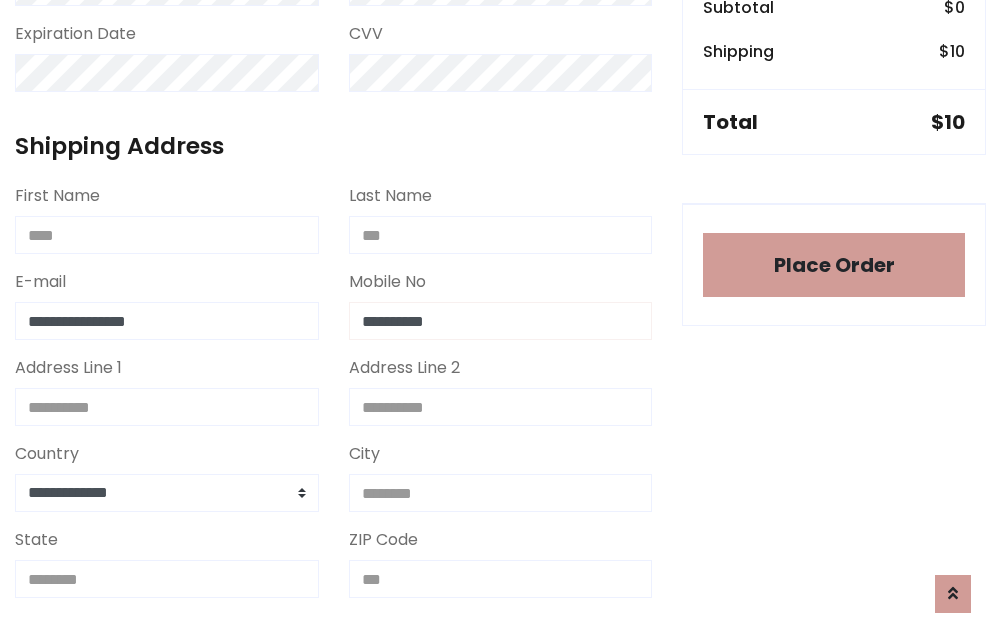 type on "**********" 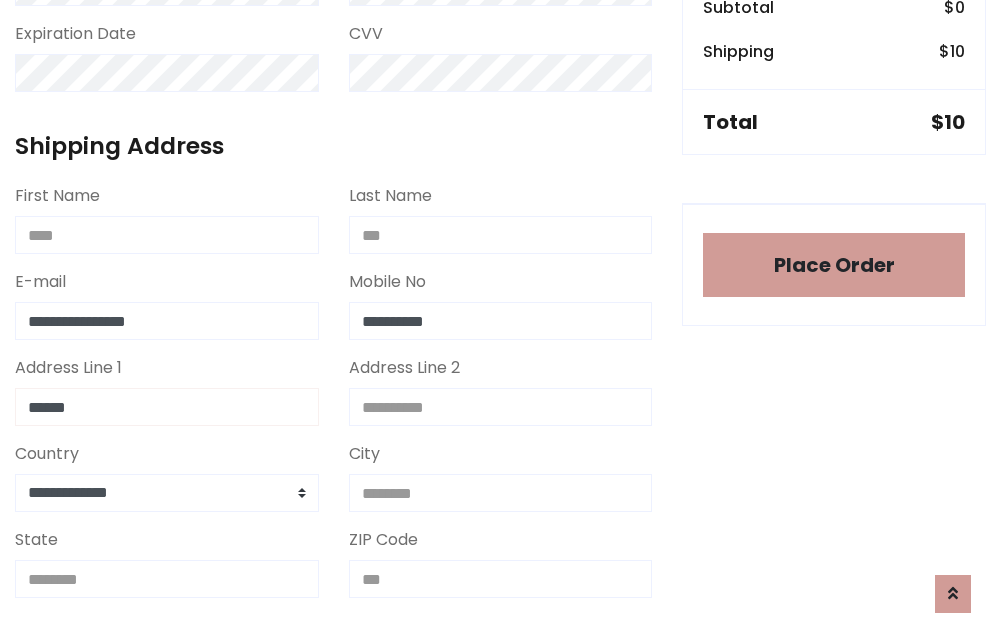 type on "******" 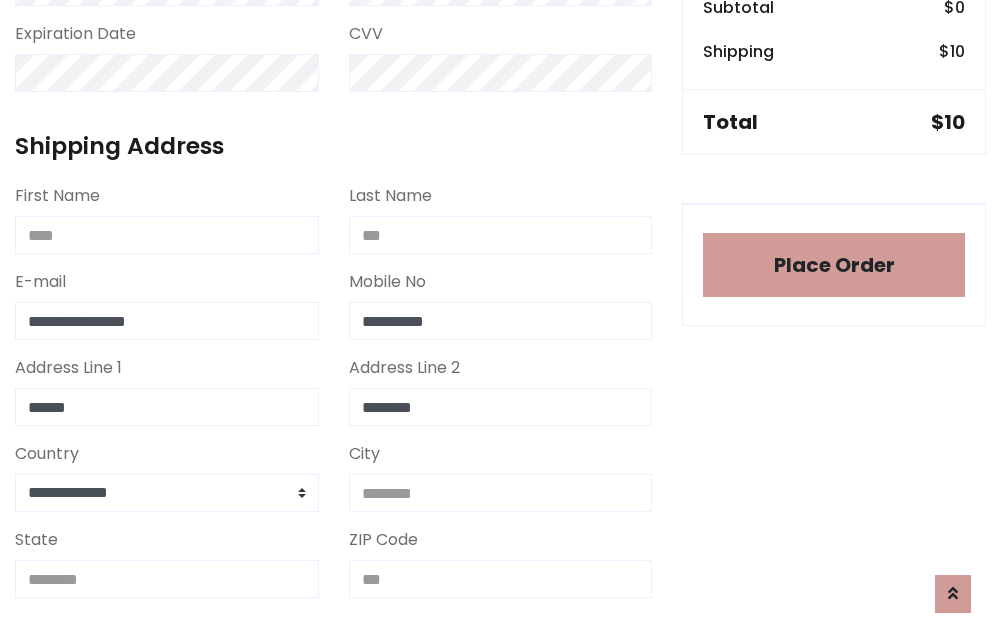 type on "********" 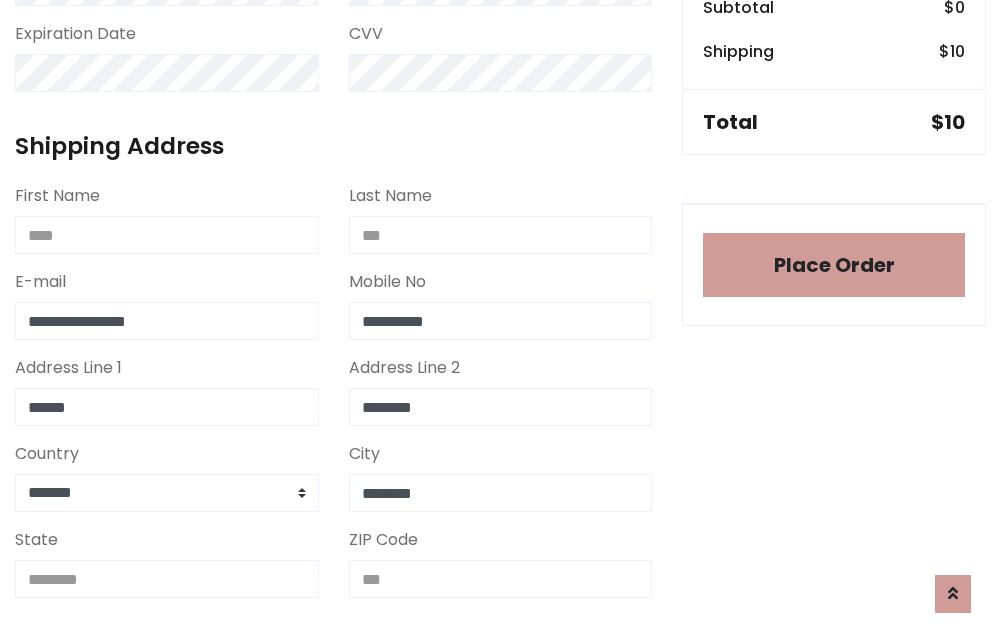 type on "********" 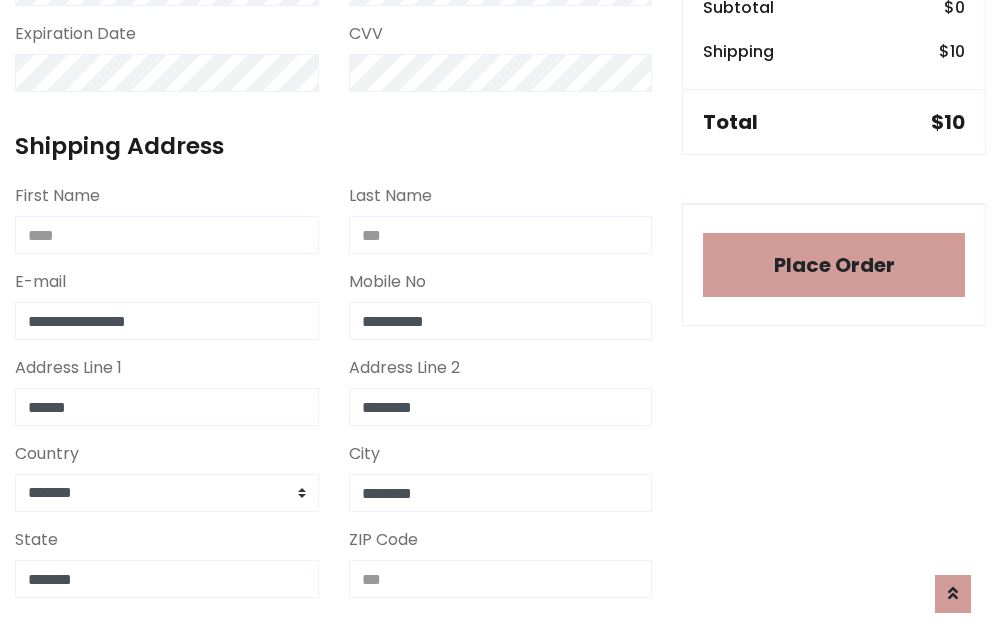 type on "*******" 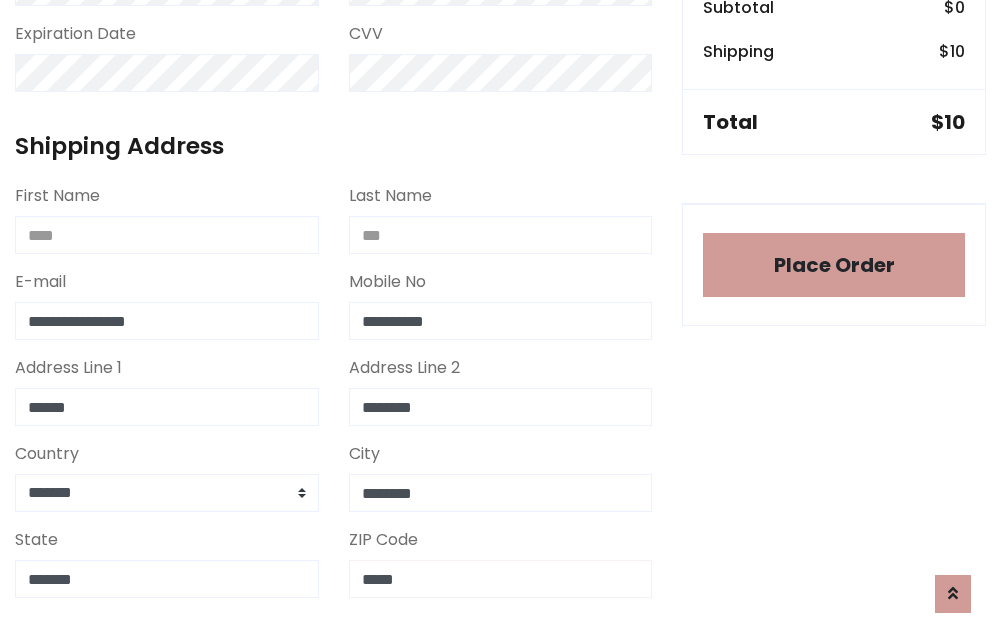scroll, scrollTop: 403, scrollLeft: 0, axis: vertical 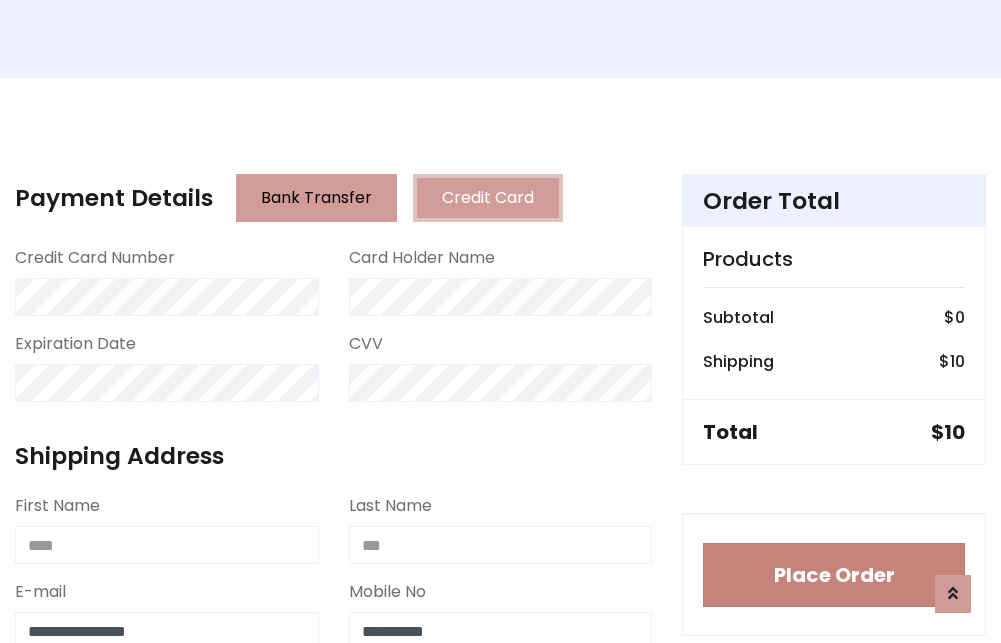 type on "*****" 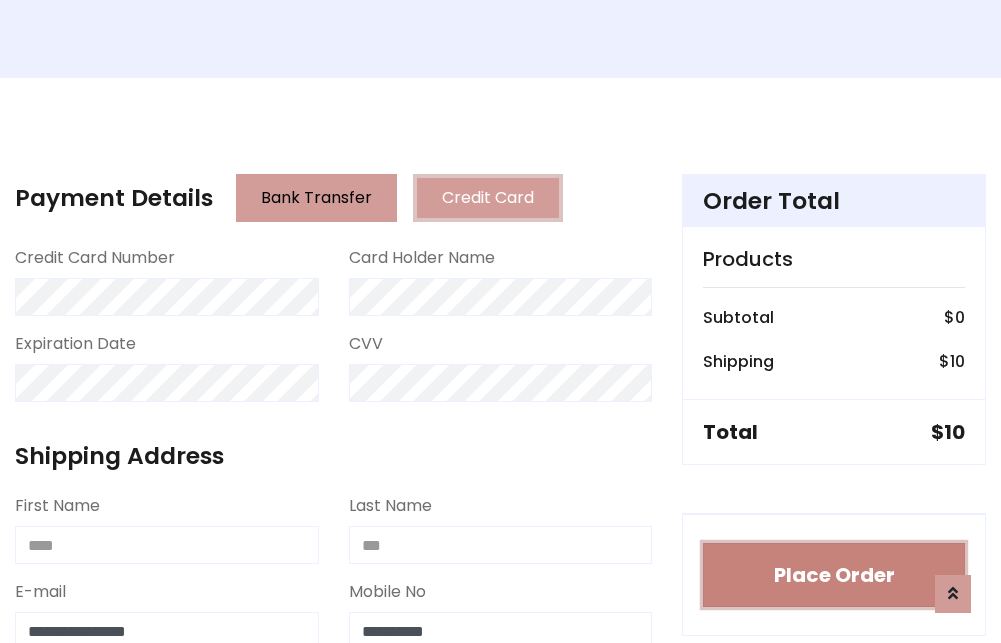 click on "Place Order" at bounding box center (834, 575) 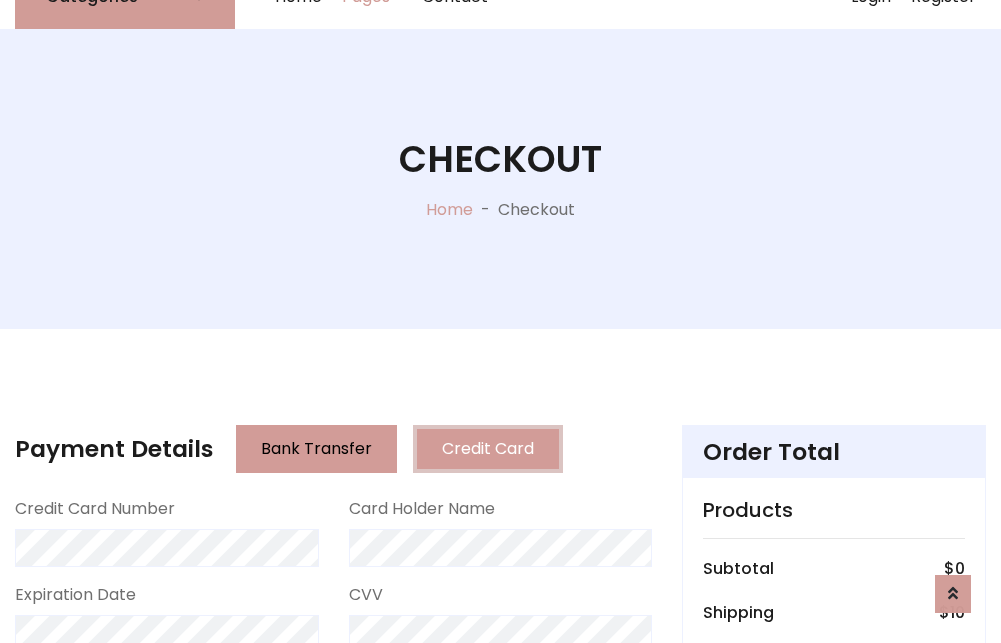scroll, scrollTop: 0, scrollLeft: 0, axis: both 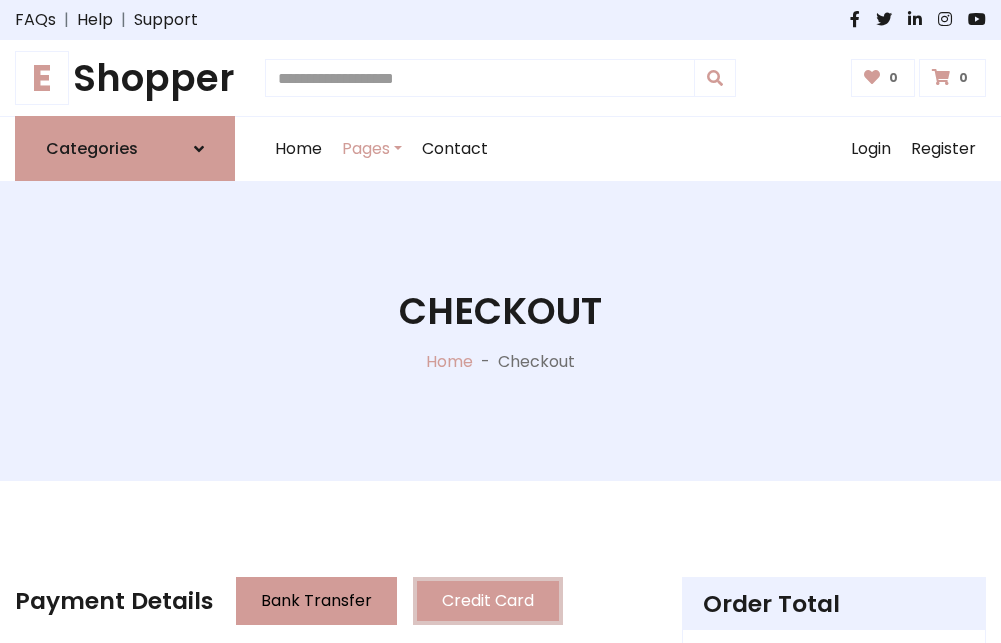 click on "E Shopper" at bounding box center [125, 78] 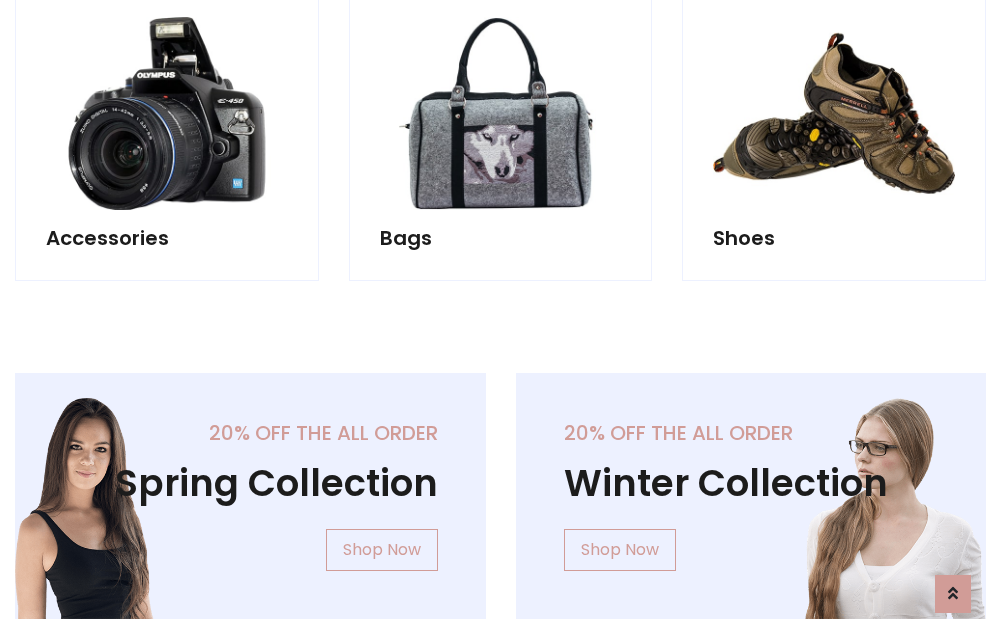 scroll, scrollTop: 770, scrollLeft: 0, axis: vertical 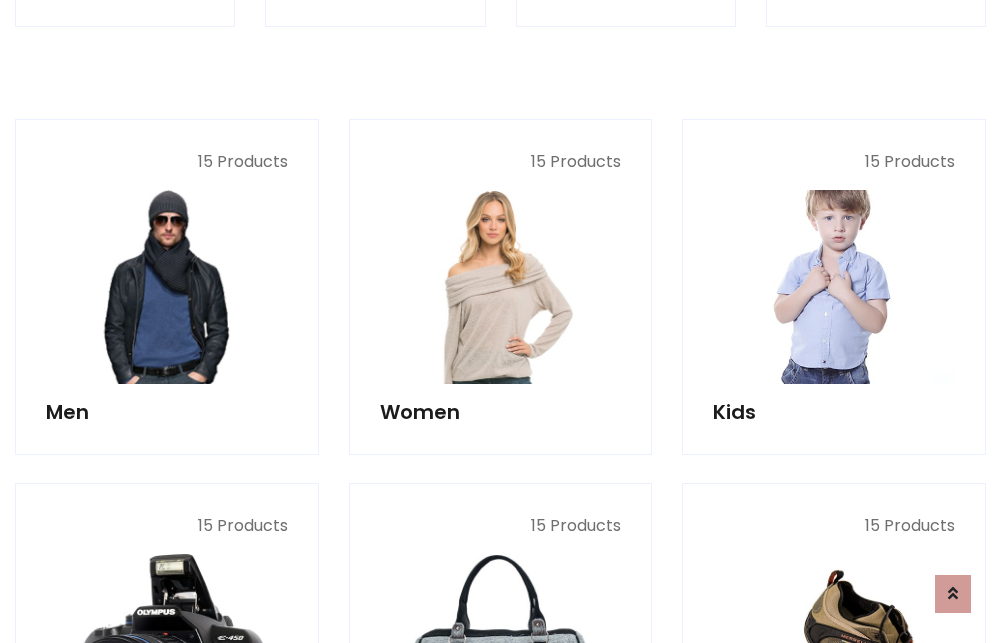 click at bounding box center (834, 287) 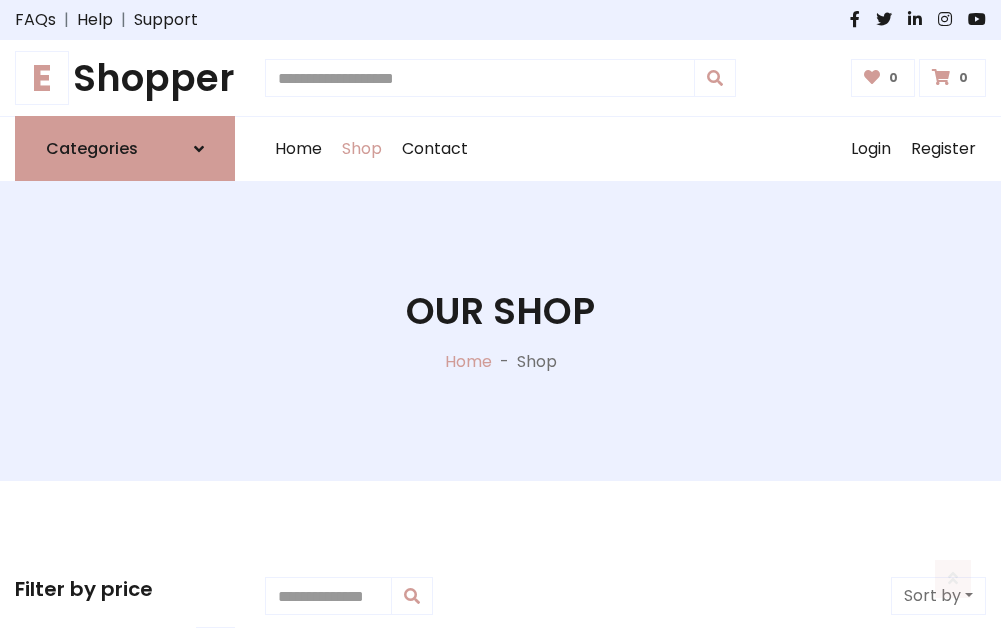 scroll, scrollTop: 549, scrollLeft: 0, axis: vertical 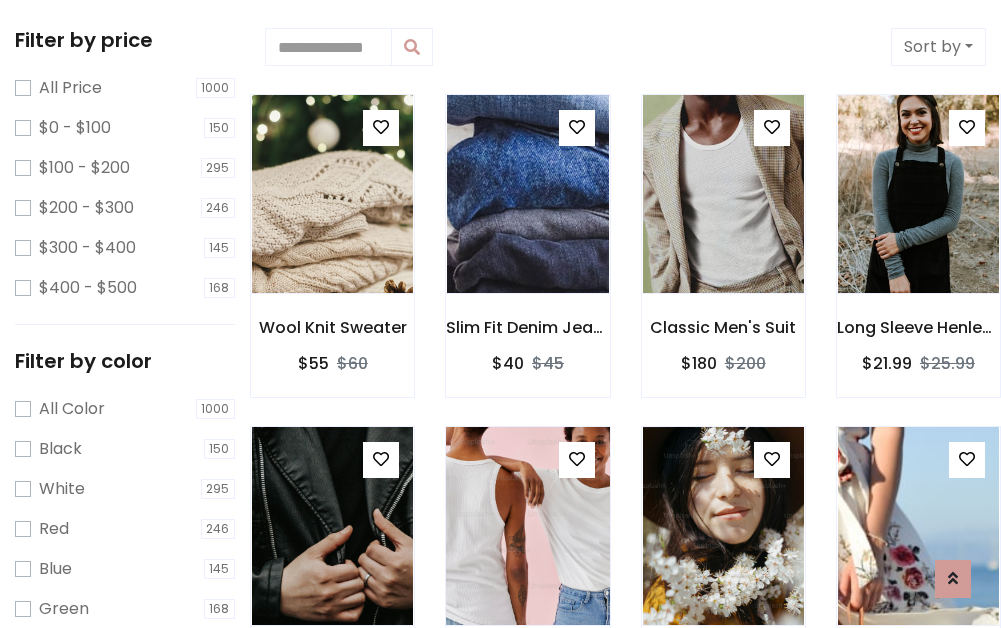 click at bounding box center (381, 127) 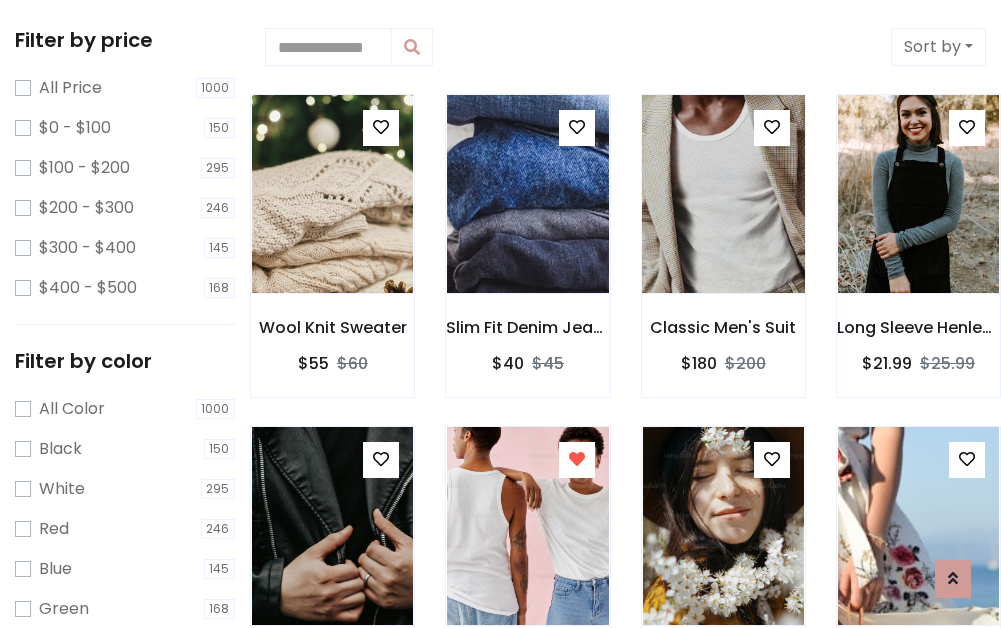 click at bounding box center (723, 194) 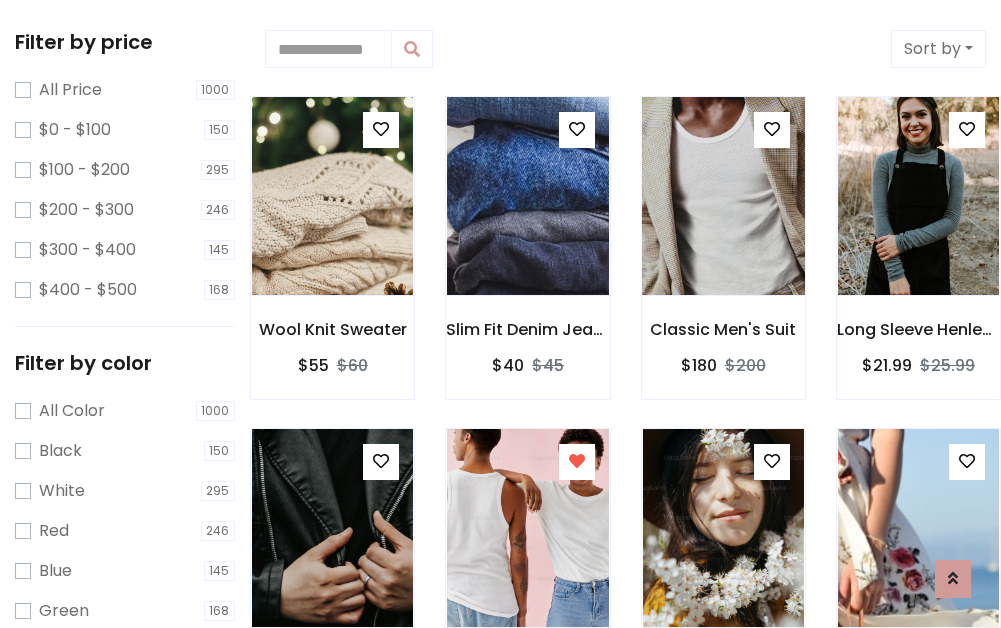 scroll, scrollTop: 2, scrollLeft: 0, axis: vertical 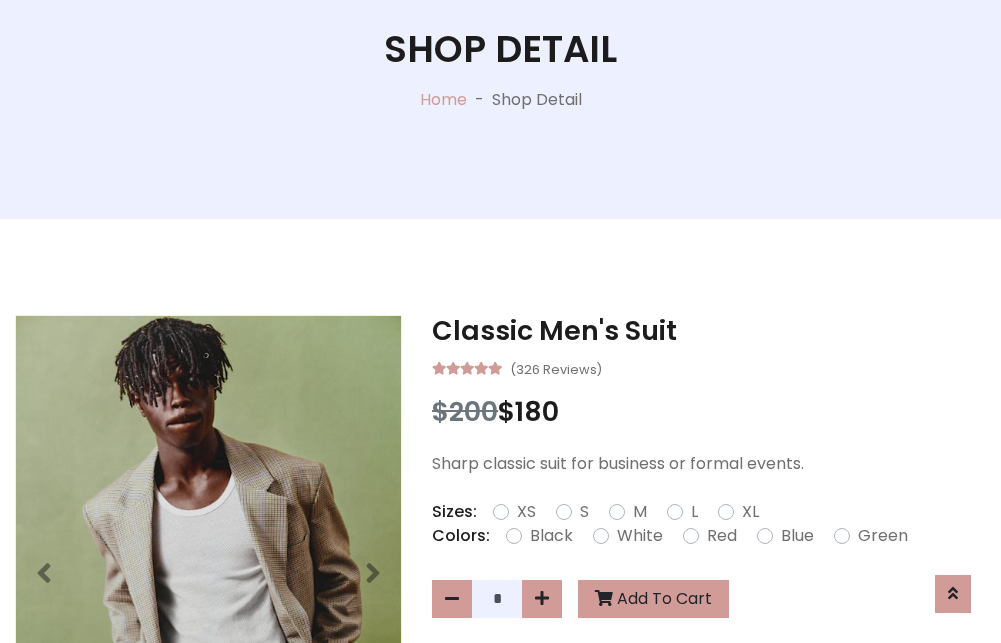 click on "XL" at bounding box center [750, 512] 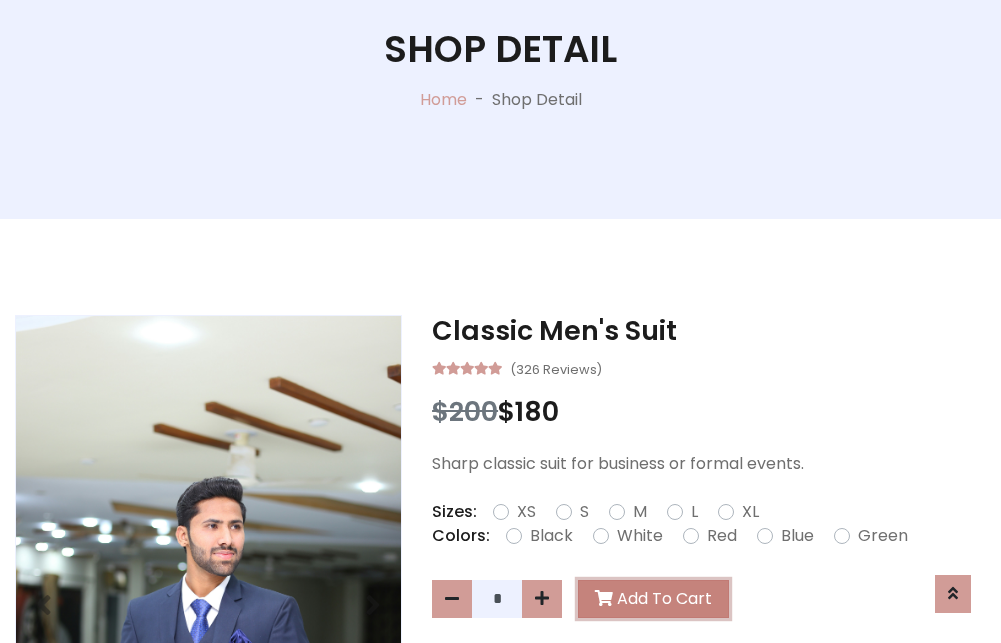 click on "Add To Cart" at bounding box center (653, 599) 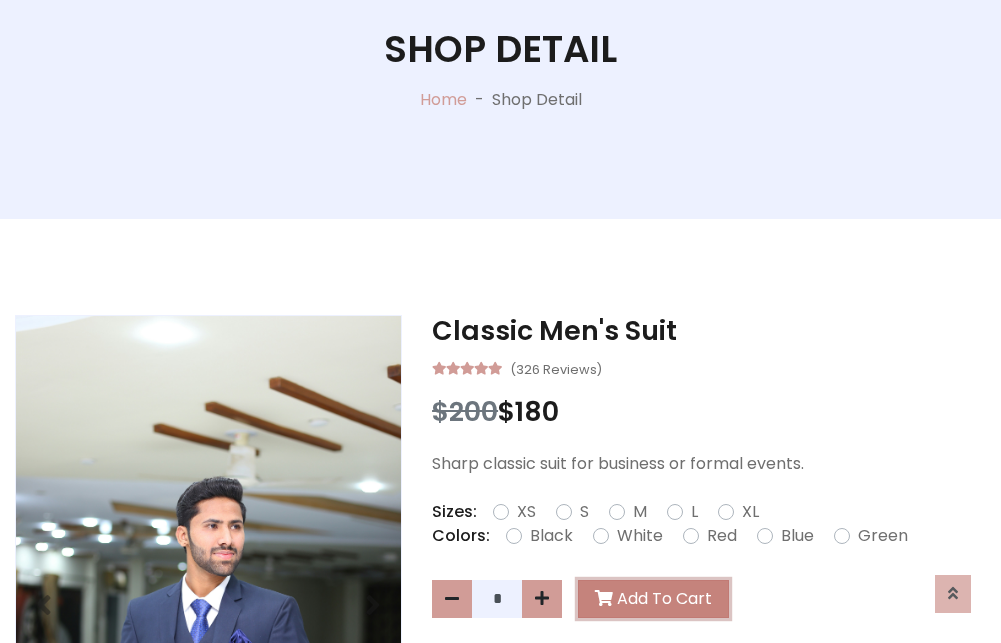 scroll, scrollTop: 0, scrollLeft: 0, axis: both 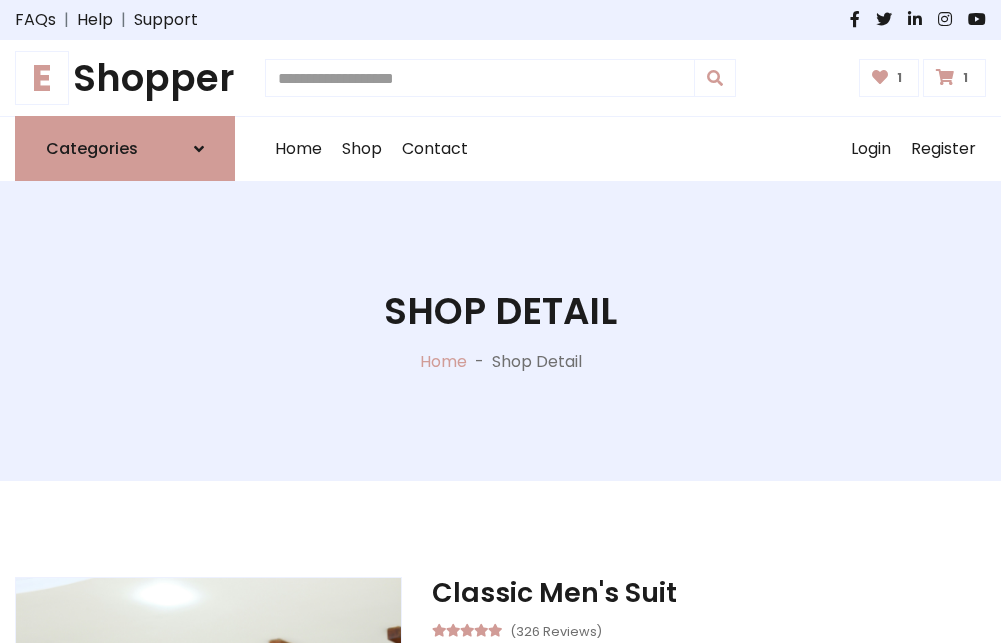 click at bounding box center [945, 77] 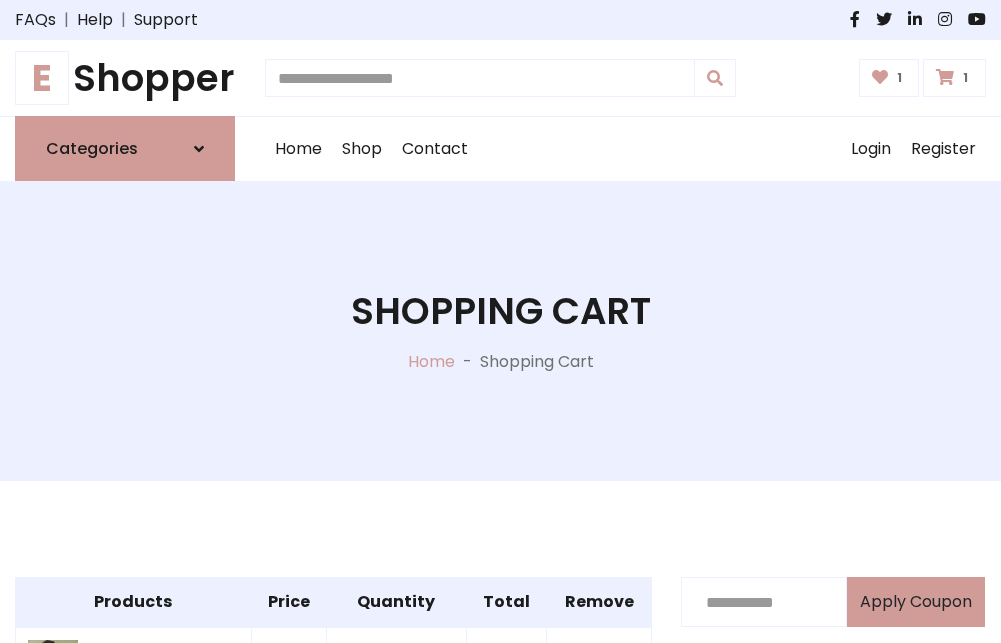 scroll, scrollTop: 570, scrollLeft: 0, axis: vertical 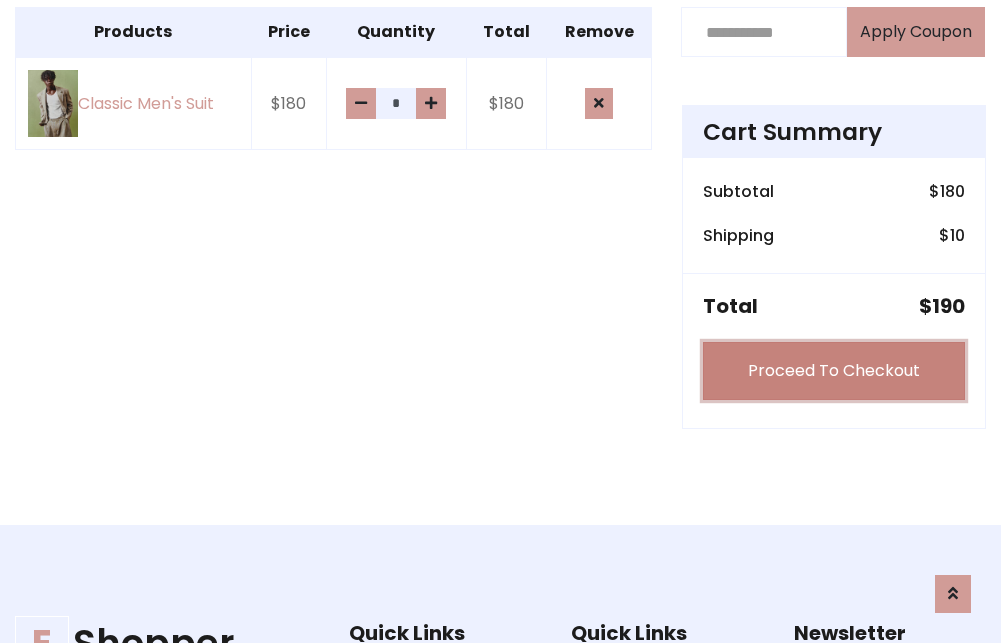 click on "Proceed To Checkout" at bounding box center [834, 371] 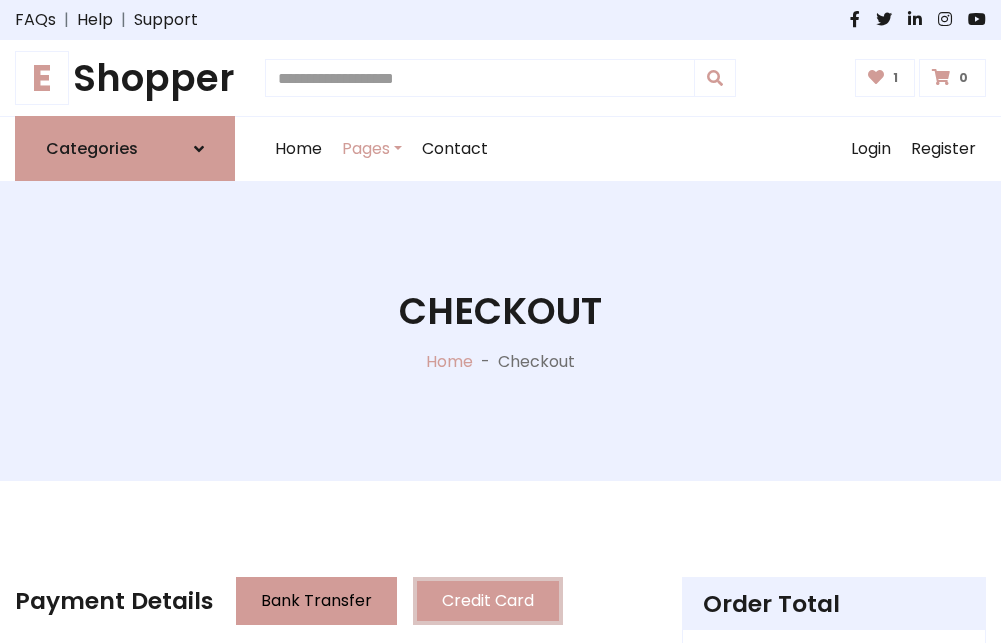 scroll, scrollTop: 201, scrollLeft: 0, axis: vertical 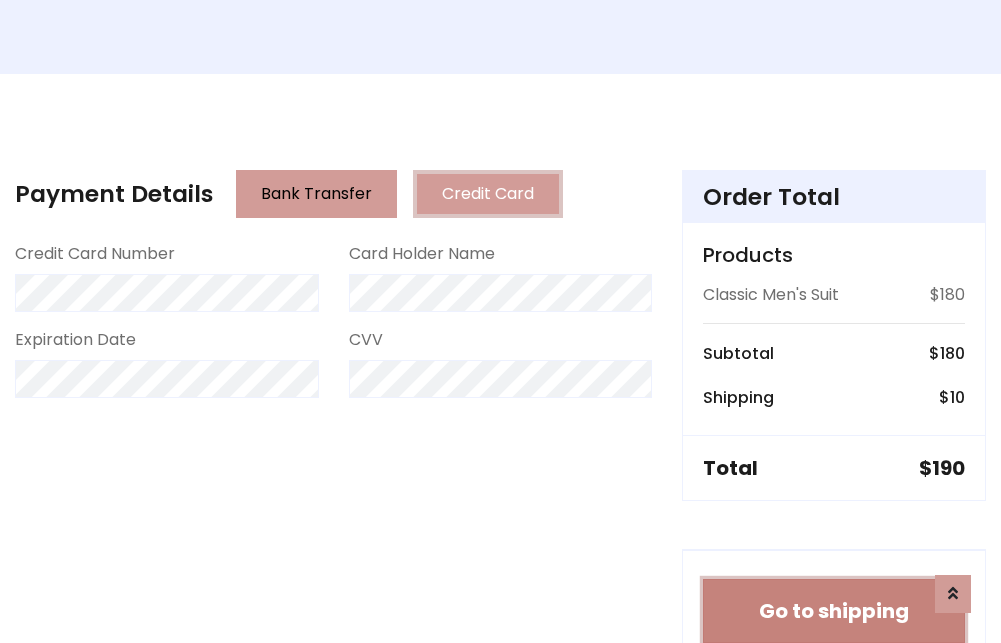 click on "Go to shipping" at bounding box center [834, 611] 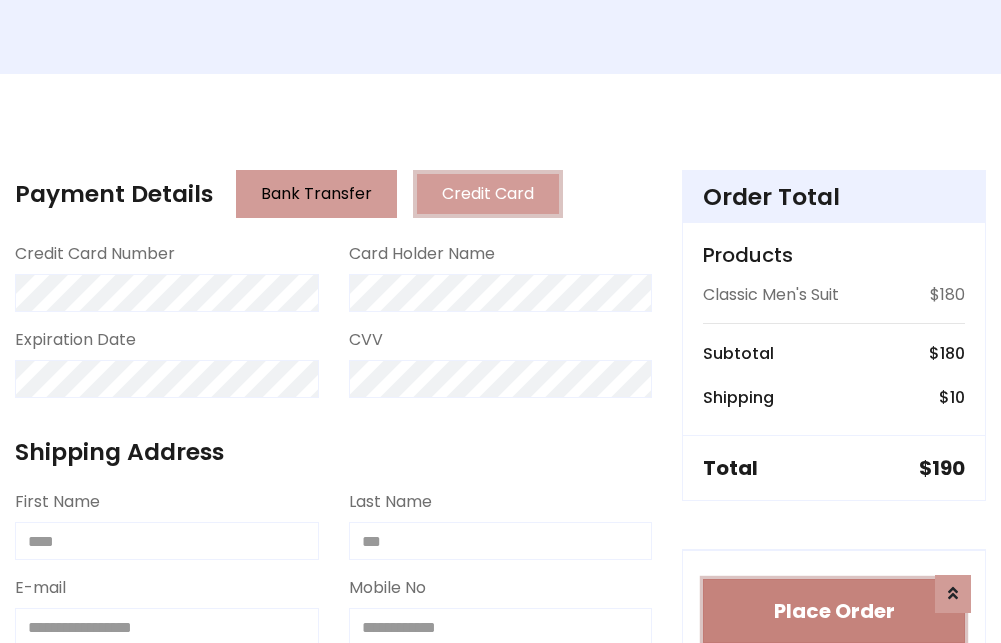 type 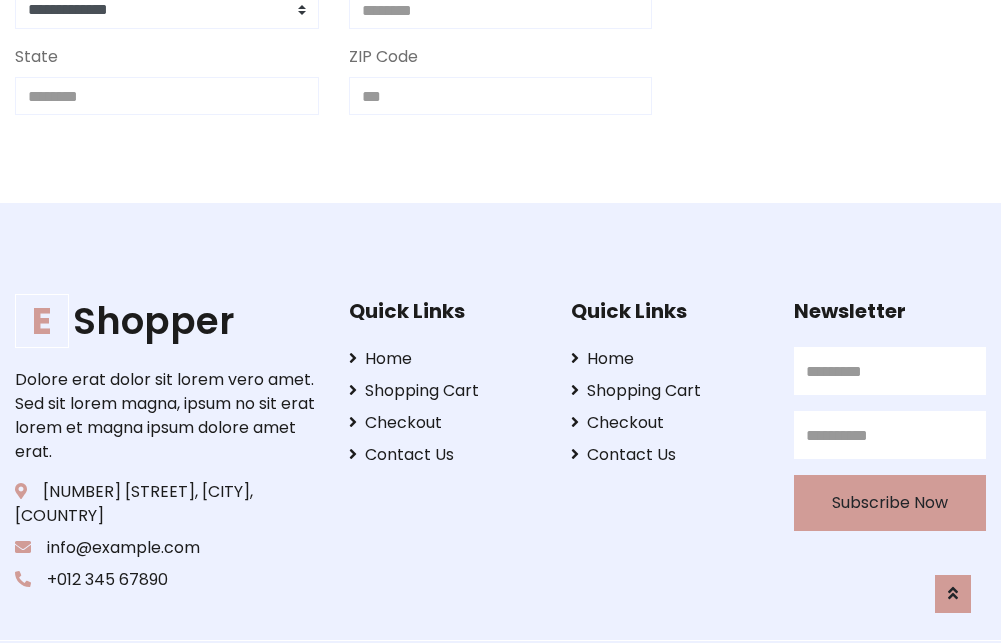 scroll, scrollTop: 713, scrollLeft: 0, axis: vertical 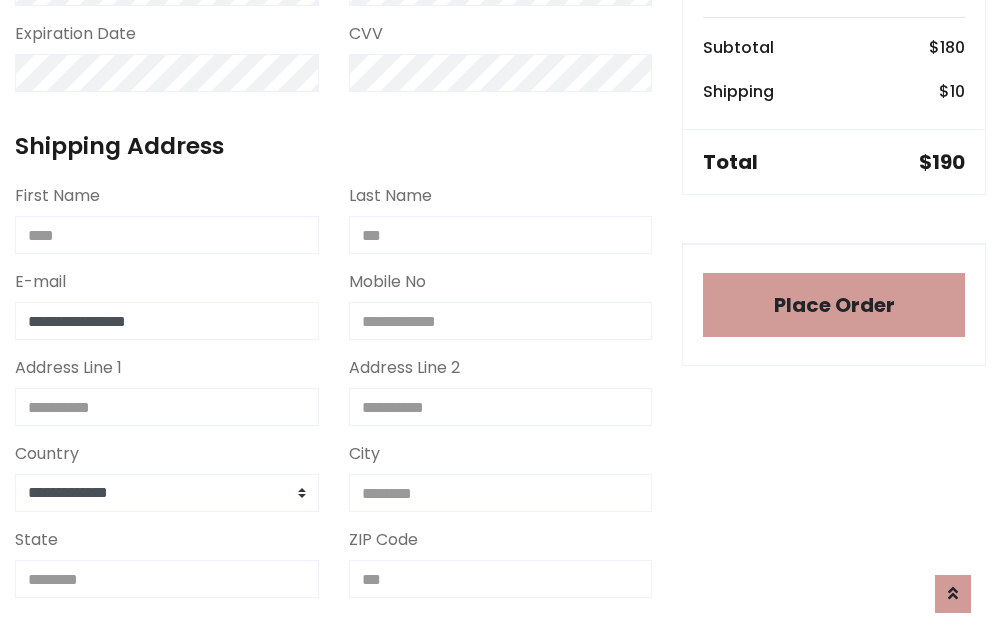 type on "**********" 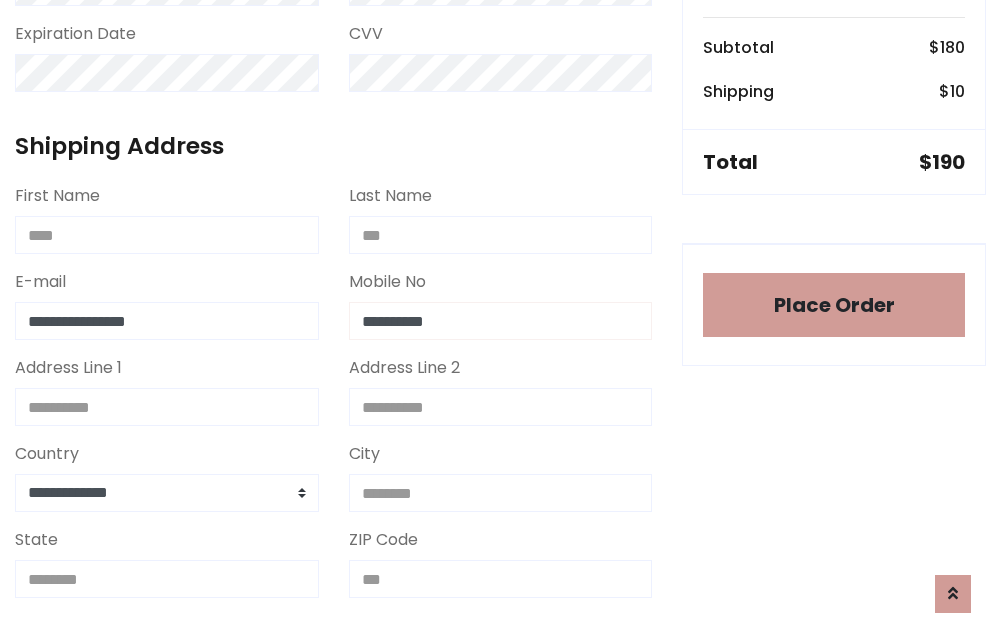 scroll, scrollTop: 573, scrollLeft: 0, axis: vertical 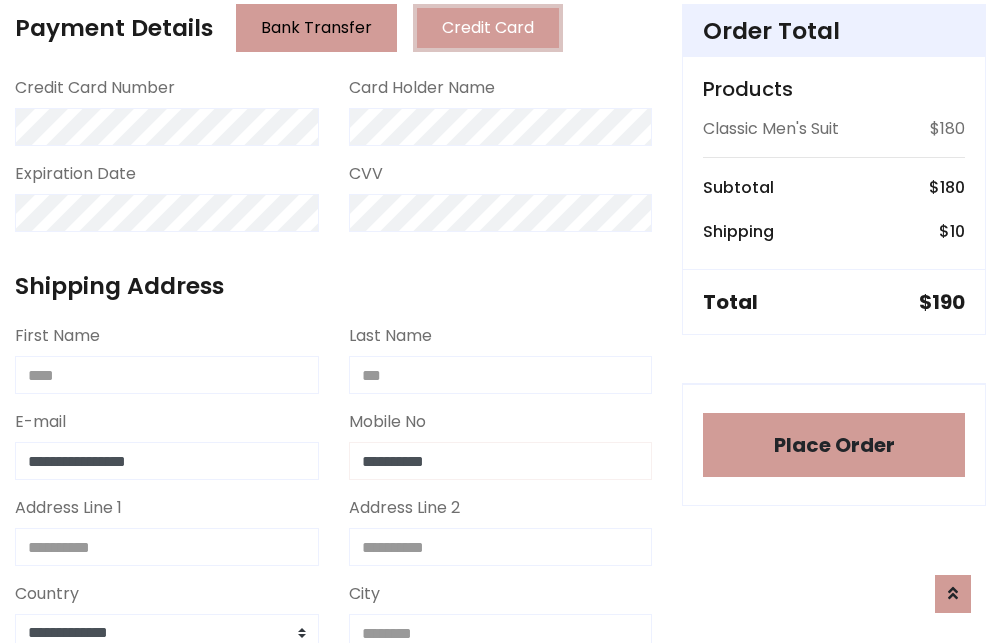 type on "**********" 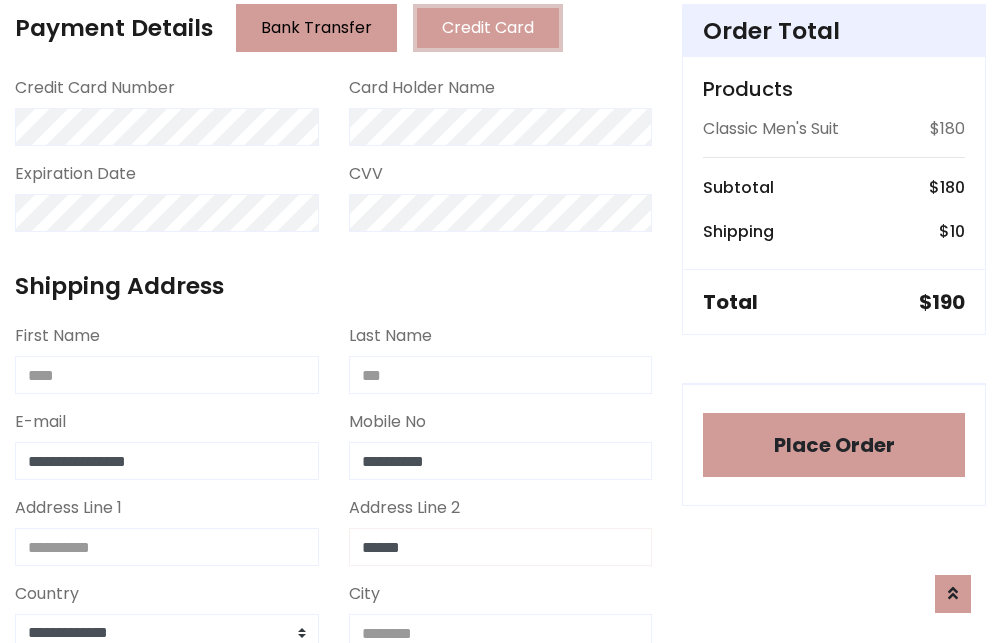 type on "******" 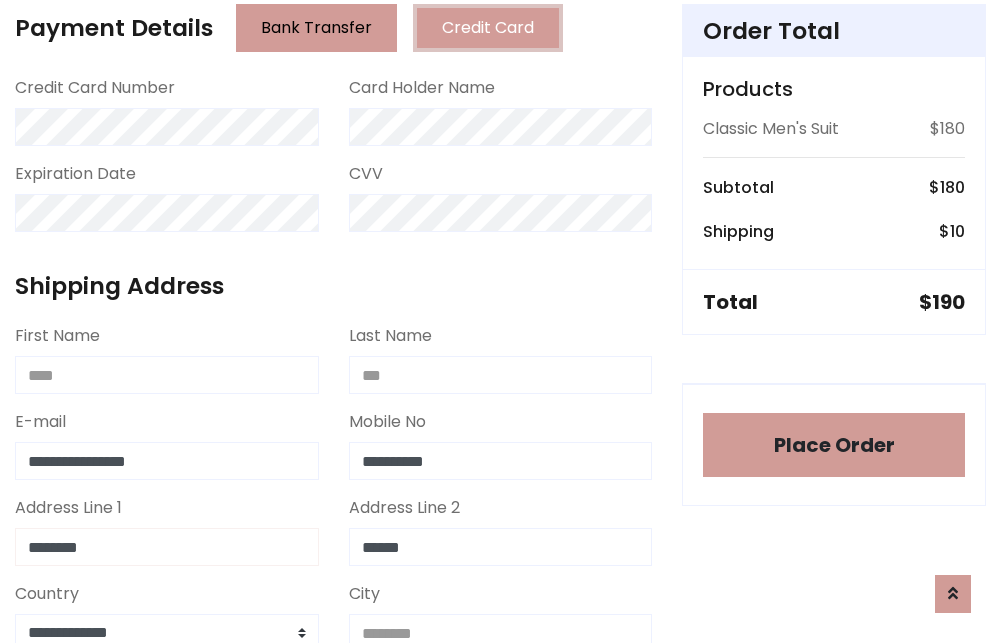 type on "********" 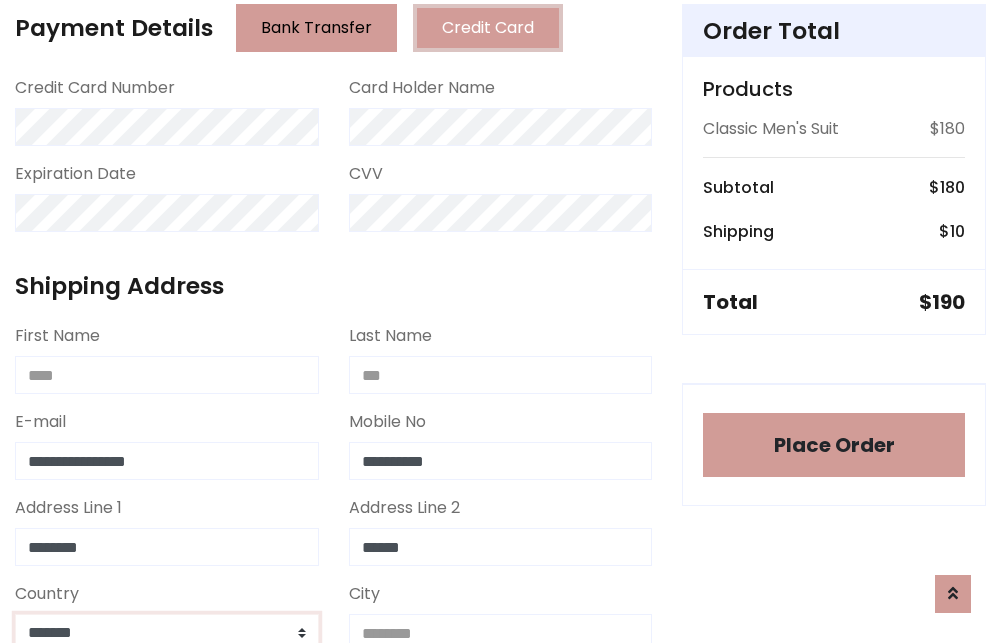 scroll, scrollTop: 583, scrollLeft: 0, axis: vertical 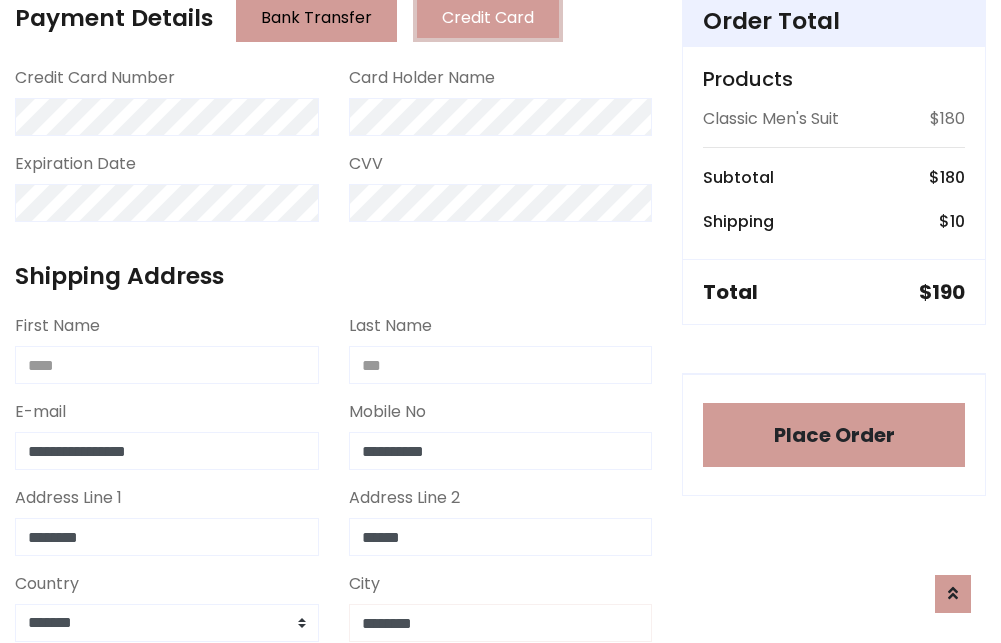 type on "********" 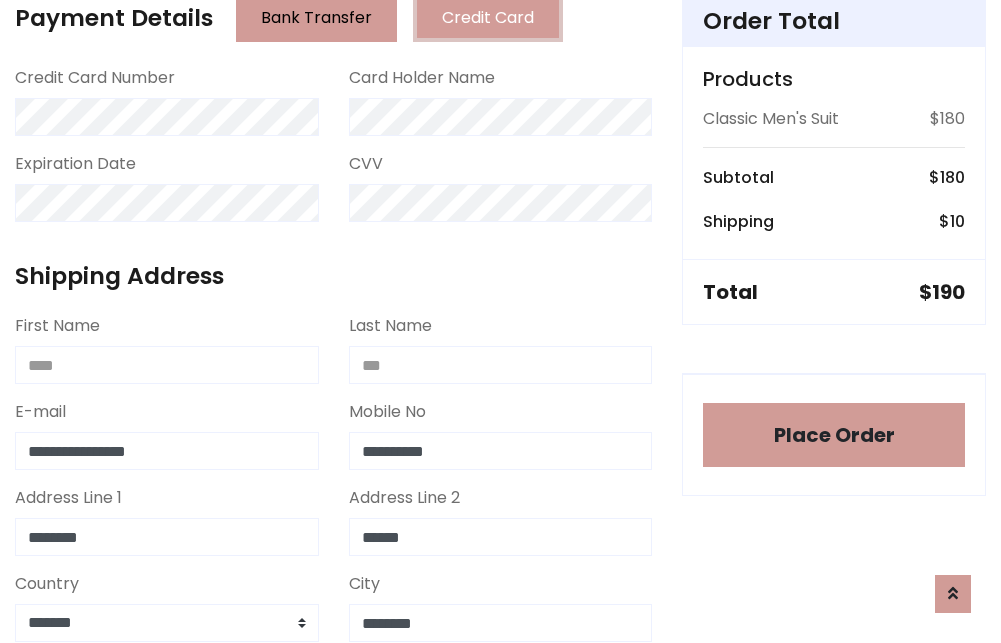 scroll, scrollTop: 971, scrollLeft: 0, axis: vertical 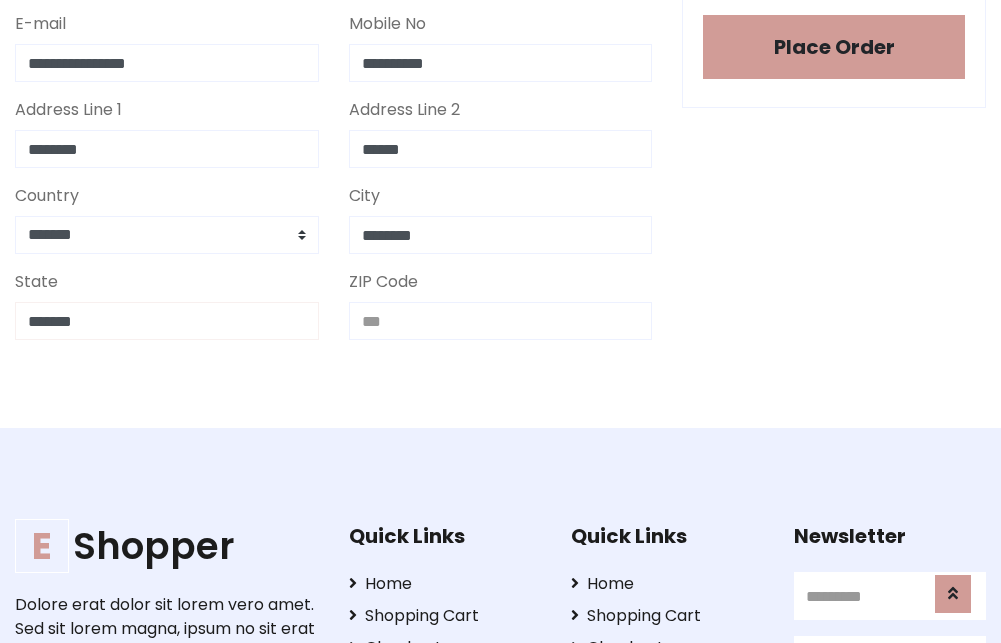 type on "*******" 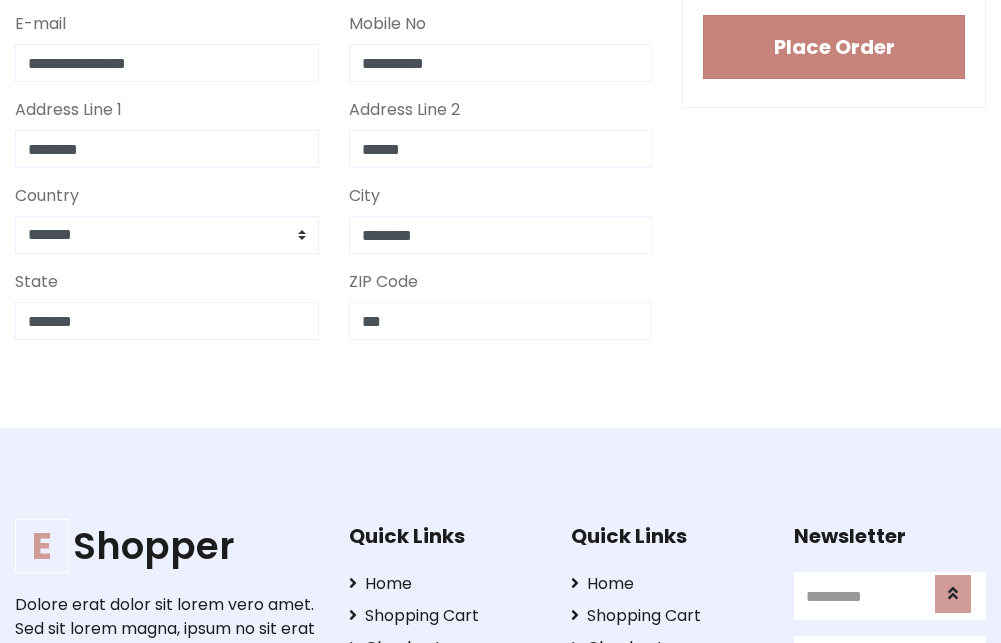 type on "***" 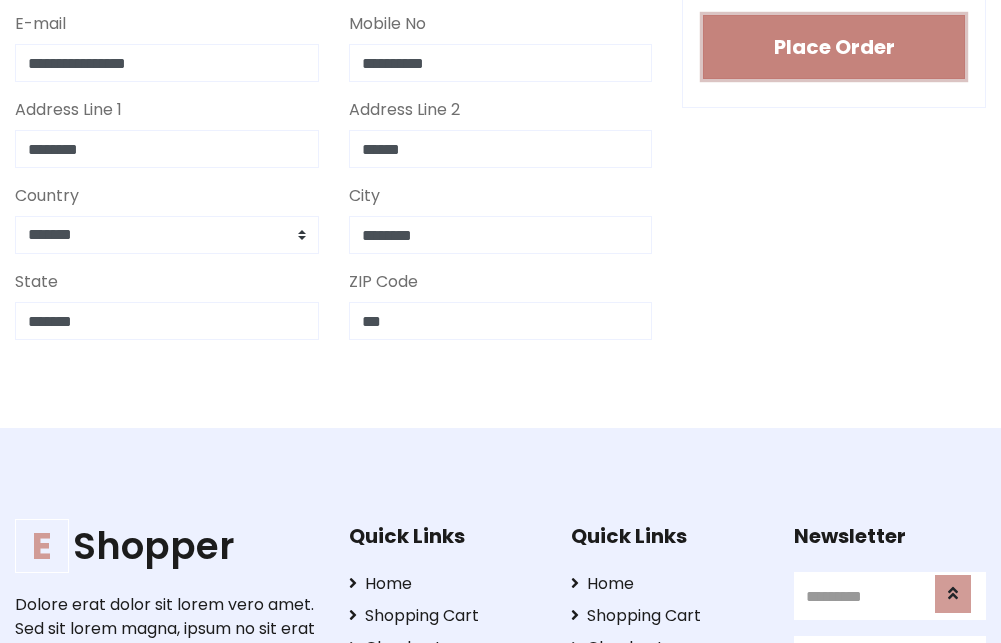click on "Place Order" at bounding box center [834, 47] 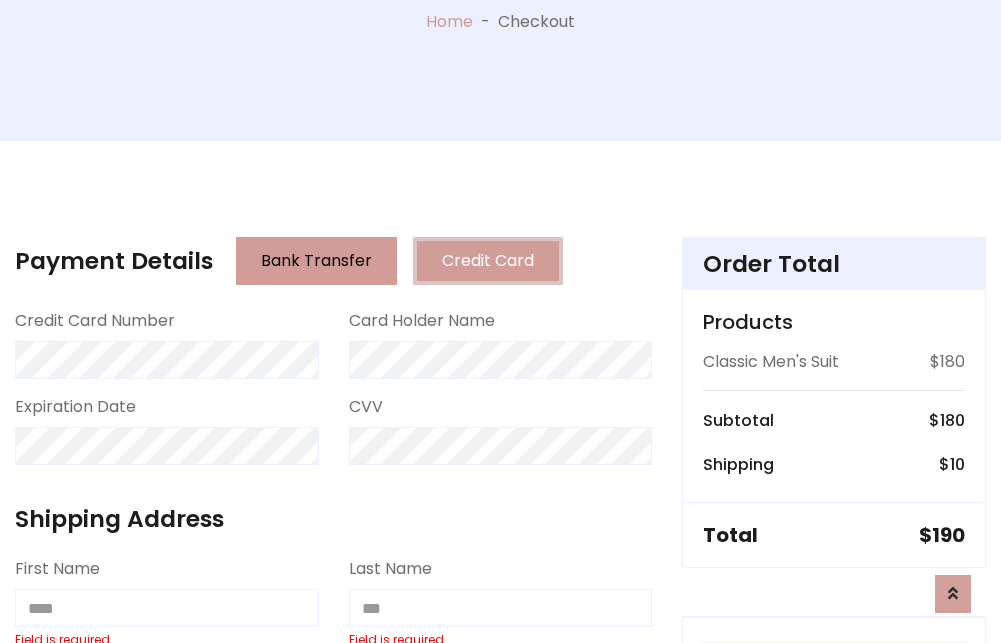 scroll, scrollTop: 0, scrollLeft: 0, axis: both 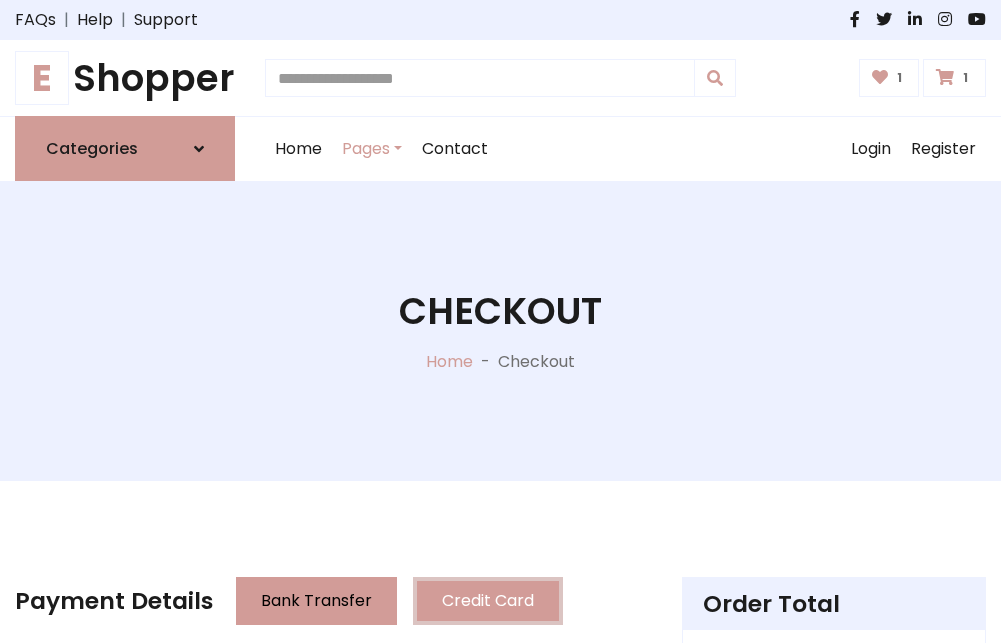 click on "E" at bounding box center [42, 78] 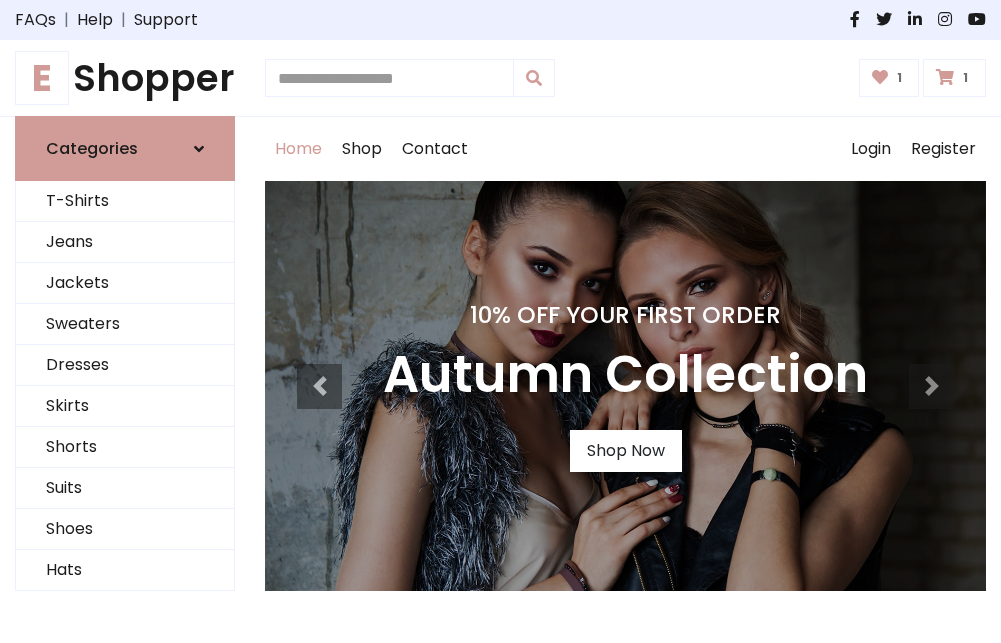 scroll, scrollTop: 0, scrollLeft: 0, axis: both 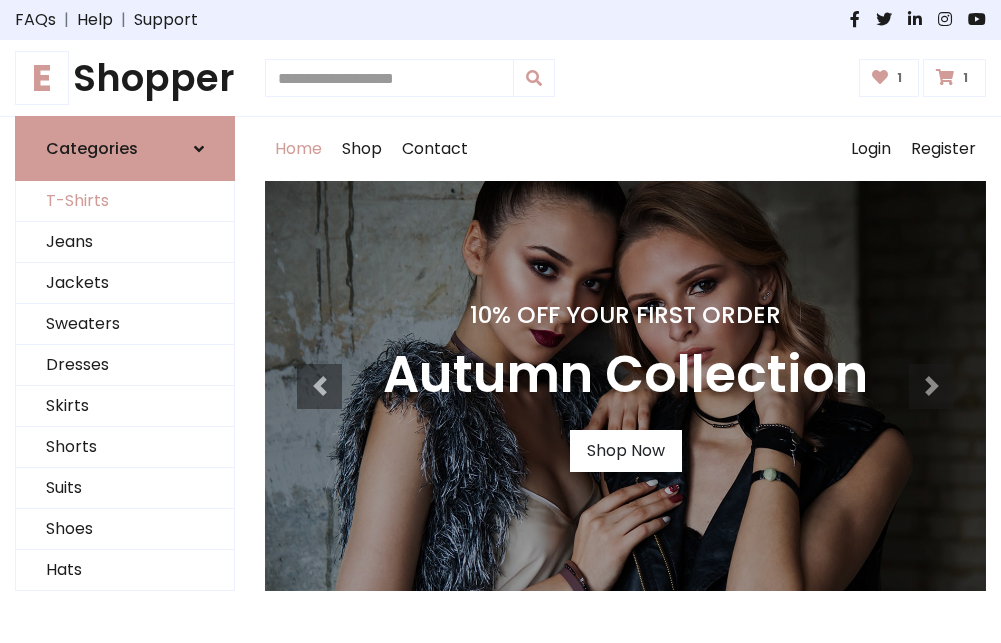 click on "T-Shirts" at bounding box center (125, 201) 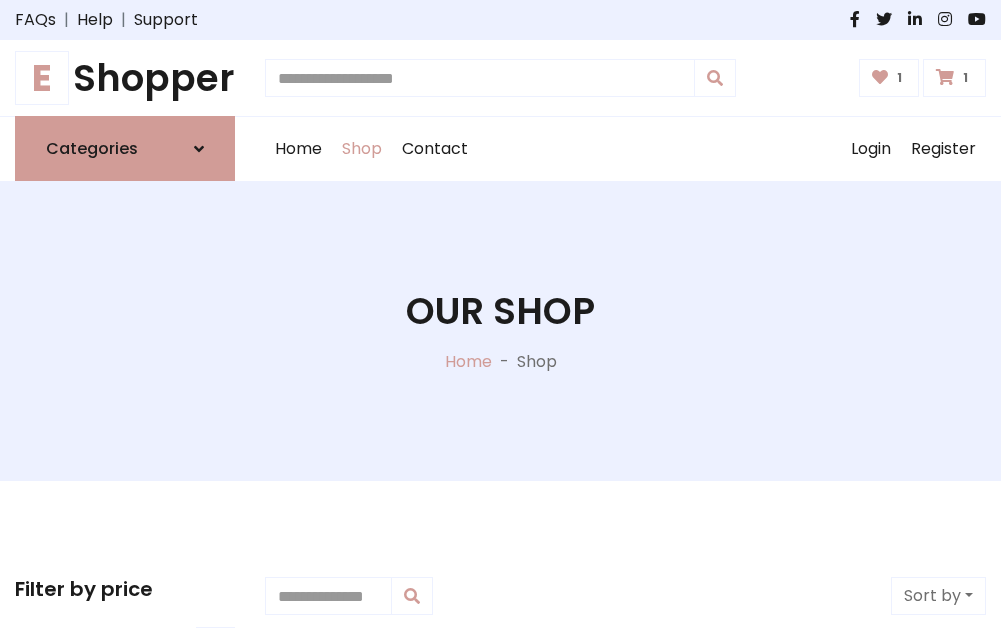 scroll, scrollTop: 0, scrollLeft: 0, axis: both 